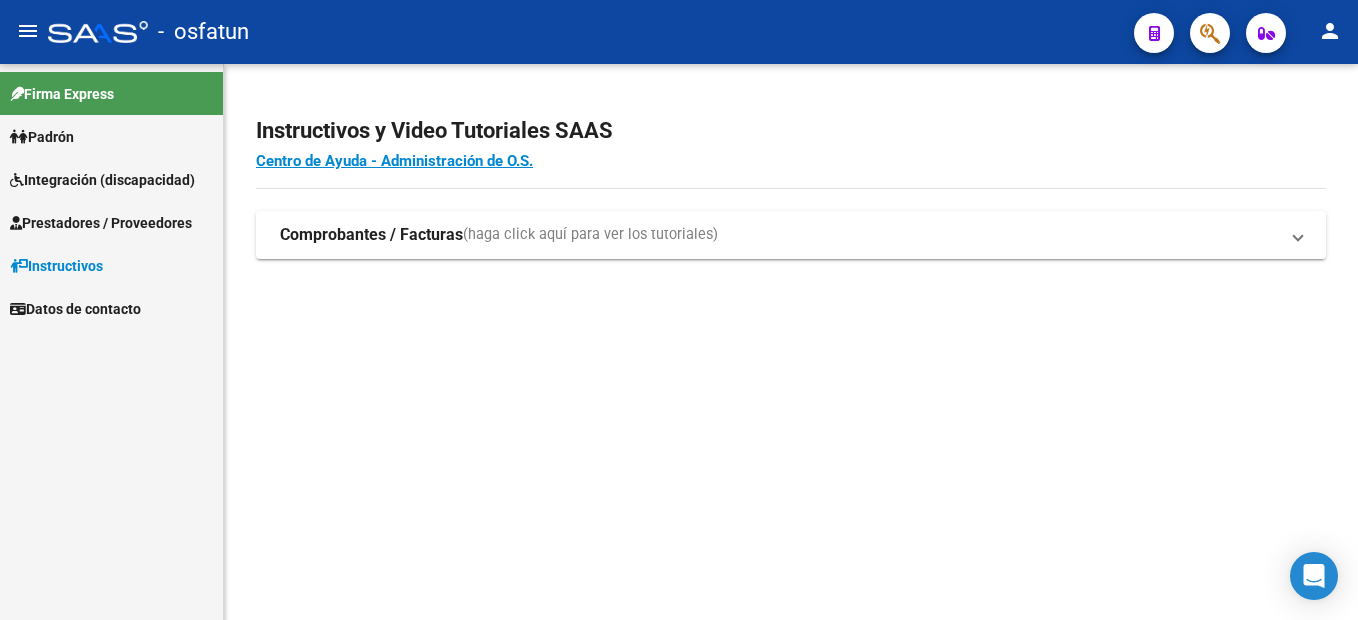 scroll, scrollTop: 0, scrollLeft: 0, axis: both 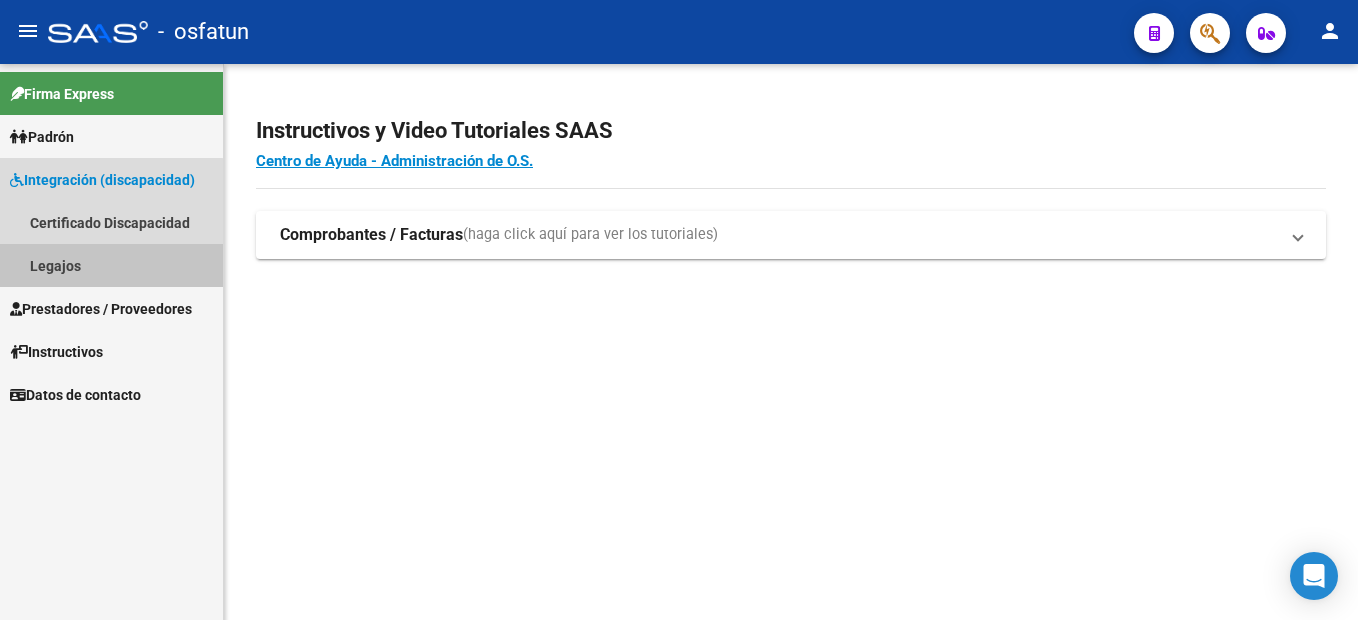 click on "Legajos" at bounding box center [111, 265] 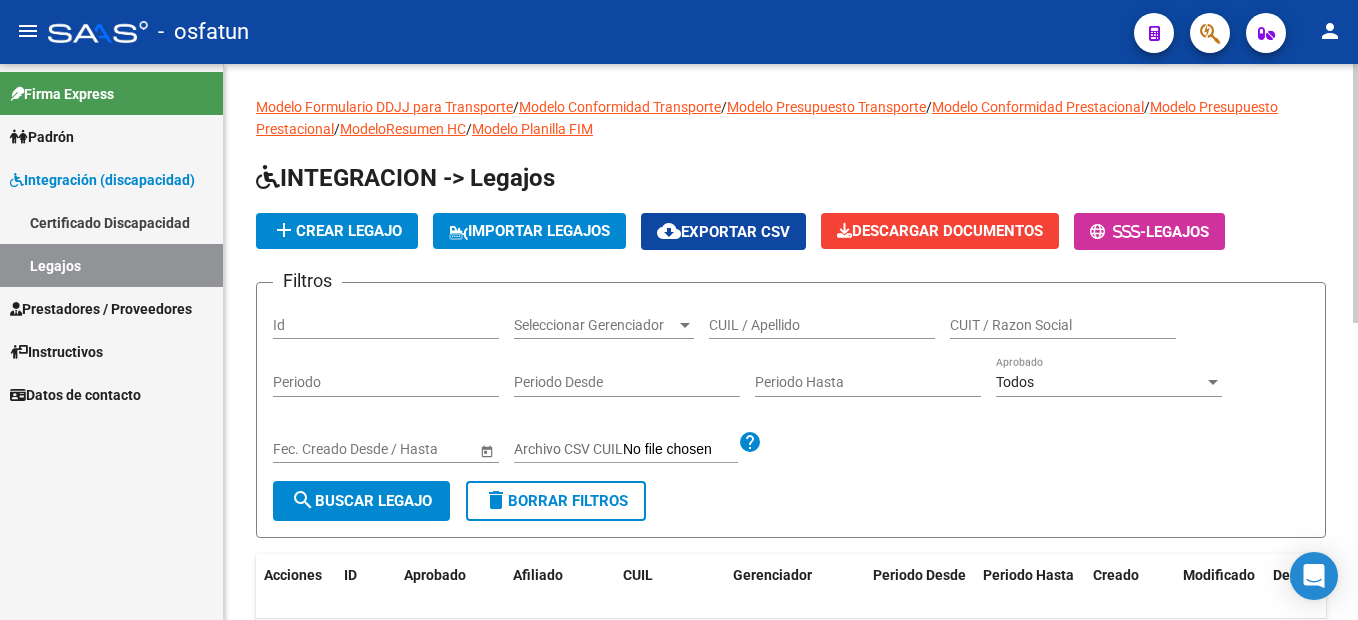 click on "add  Crear Legajo" 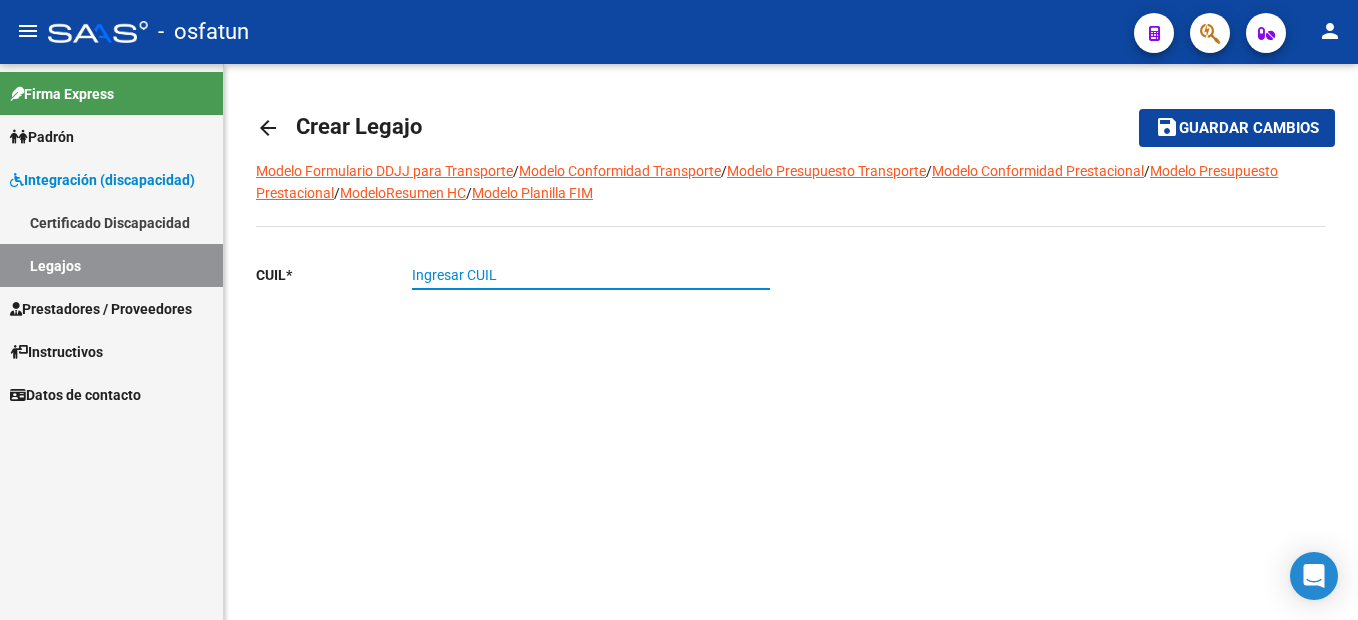 click on "Ingresar CUIL" at bounding box center (591, 275) 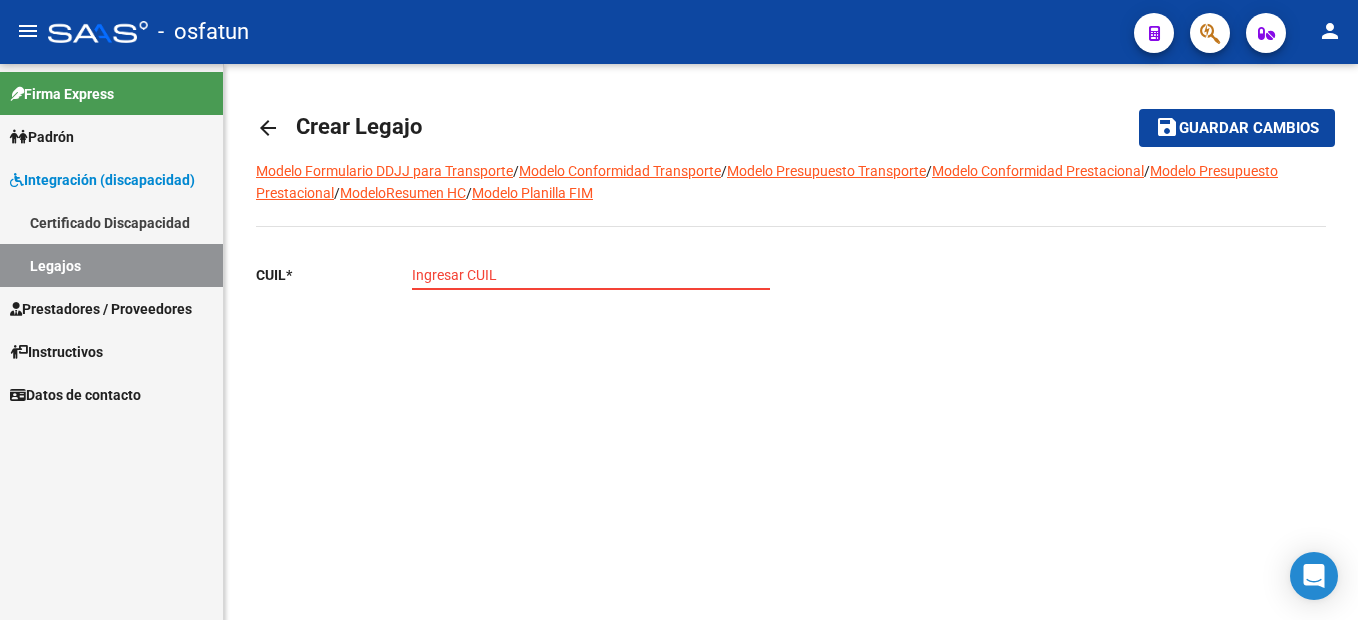 click on "Ingresar CUIL" at bounding box center [591, 275] 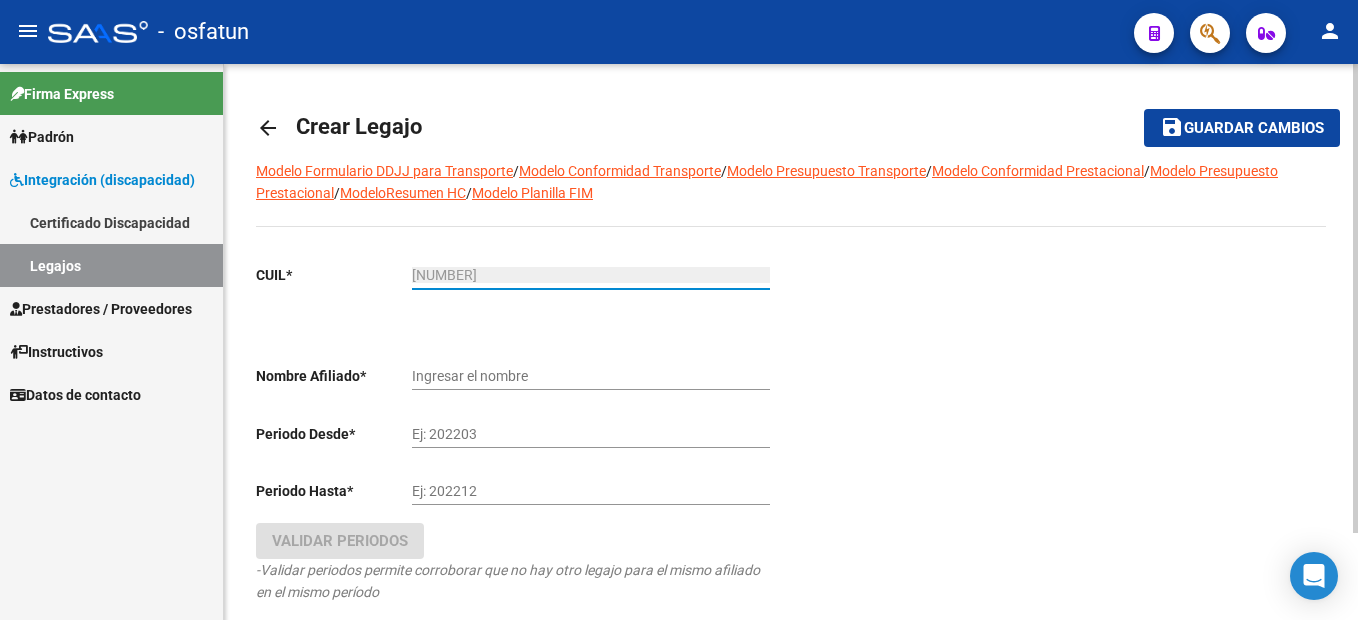 type on "[NUMBER]" 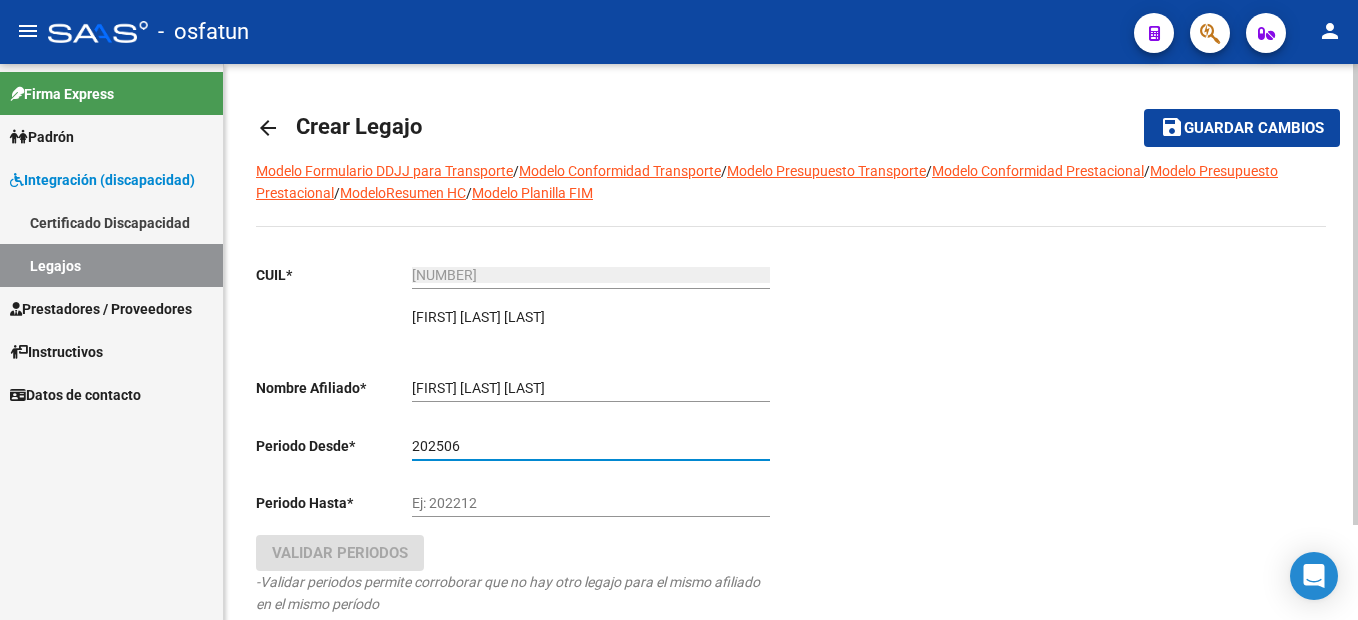 type on "202506" 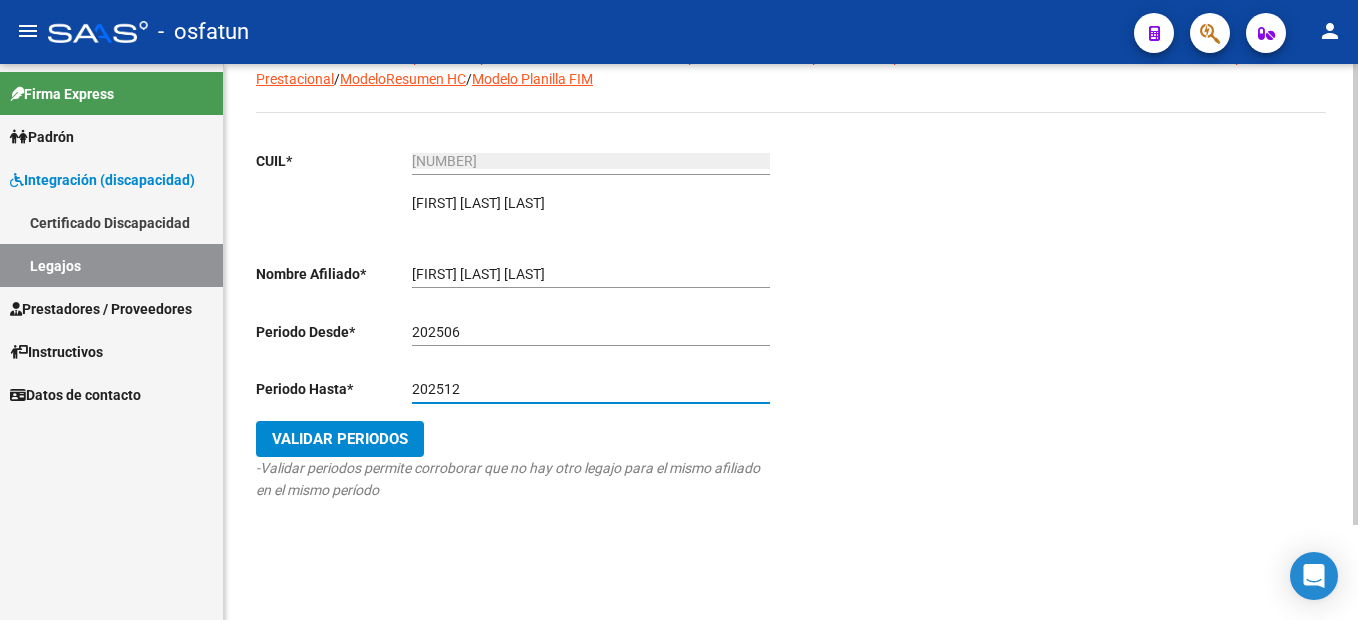 scroll, scrollTop: 115, scrollLeft: 0, axis: vertical 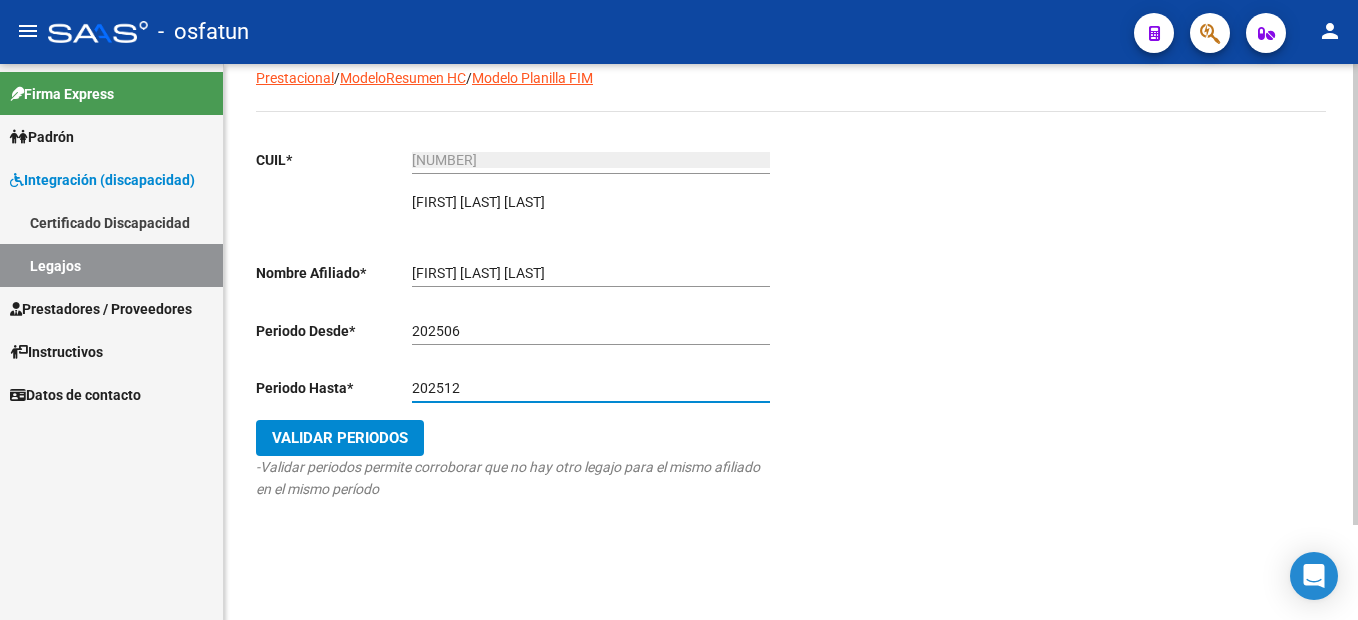 type on "202512" 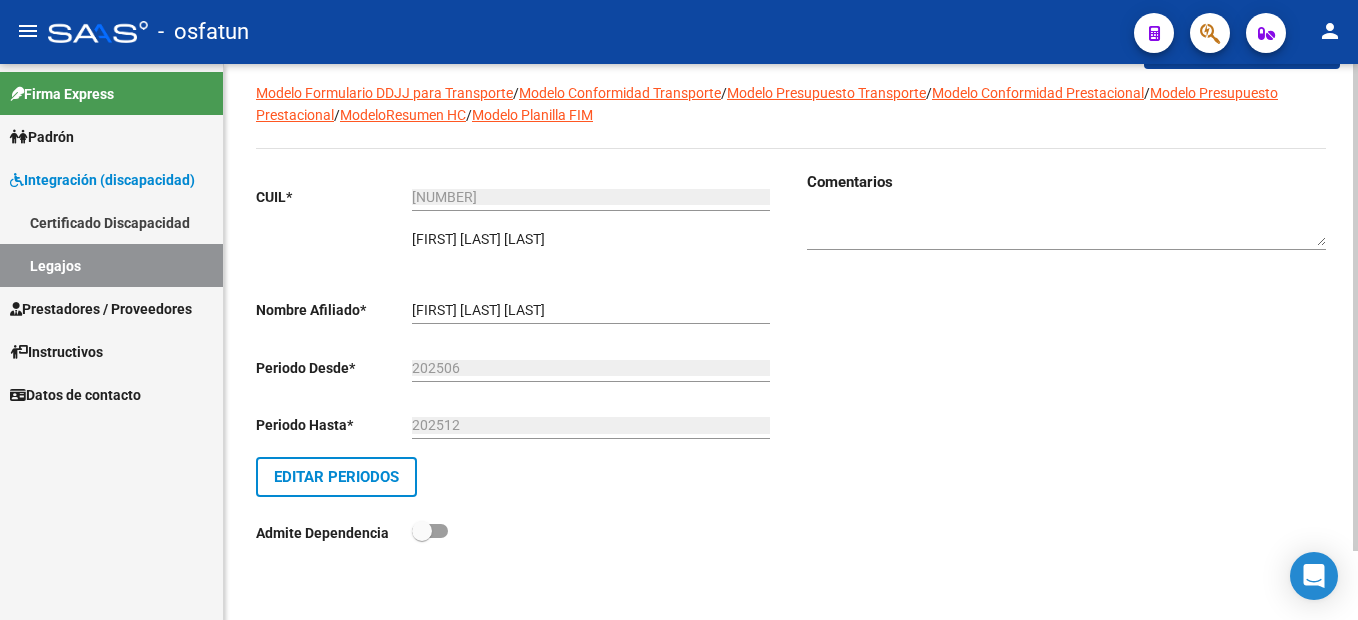 scroll, scrollTop: 79, scrollLeft: 0, axis: vertical 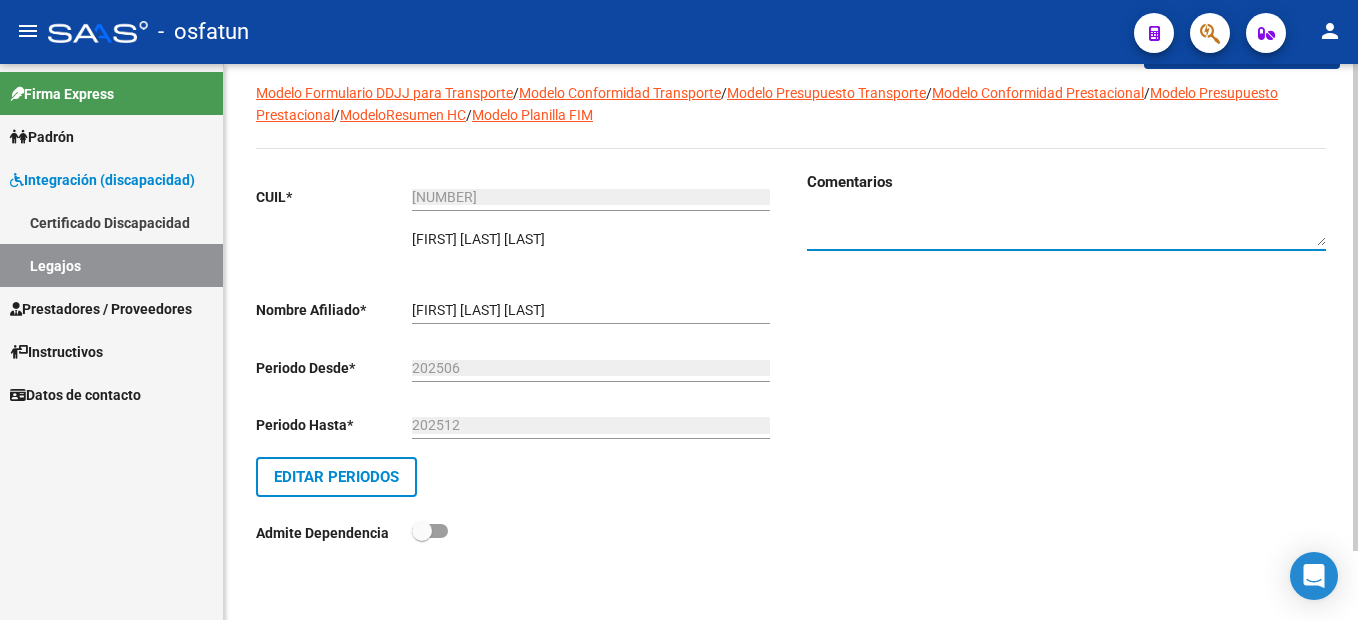 click at bounding box center (1066, 228) 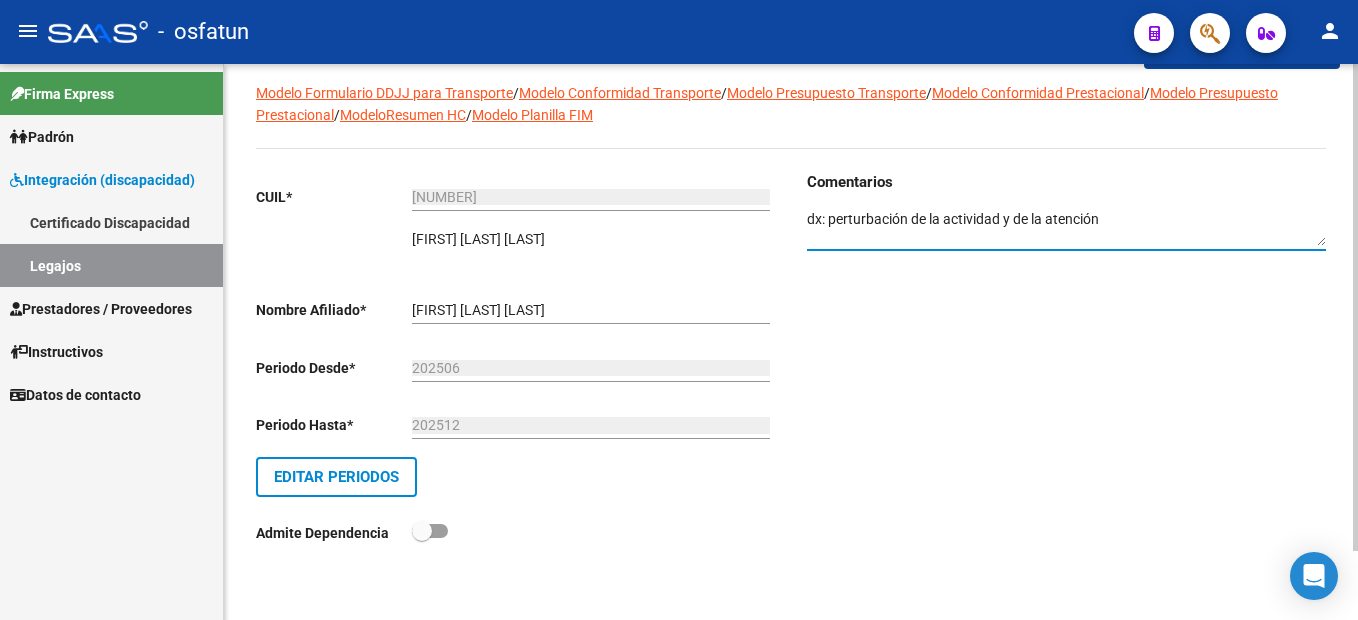 type on "dx: perturbación de la actividad y de la atención" 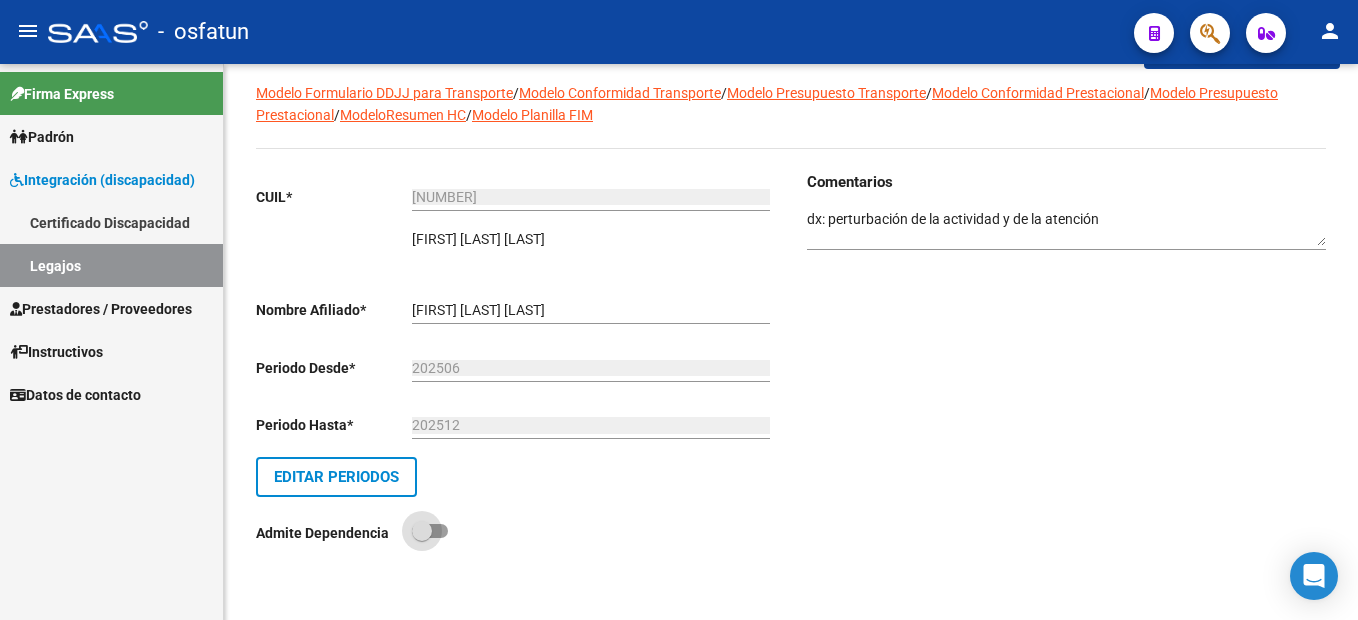 click at bounding box center (430, 531) 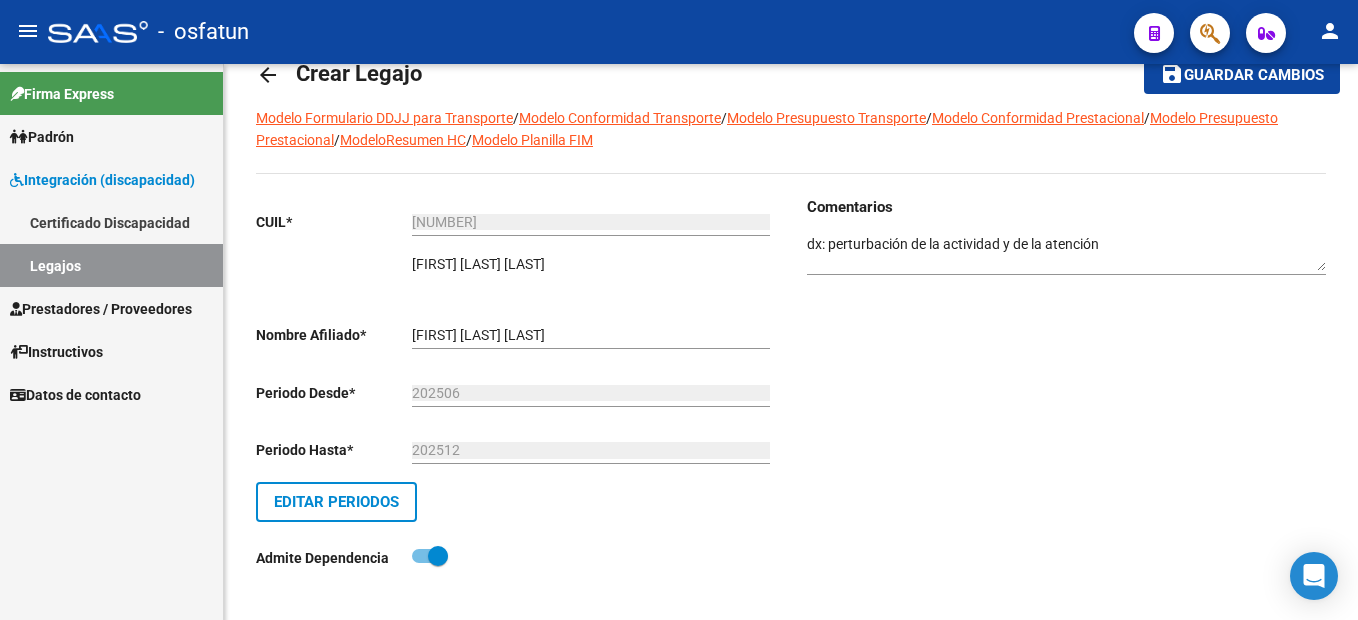 scroll, scrollTop: 0, scrollLeft: 0, axis: both 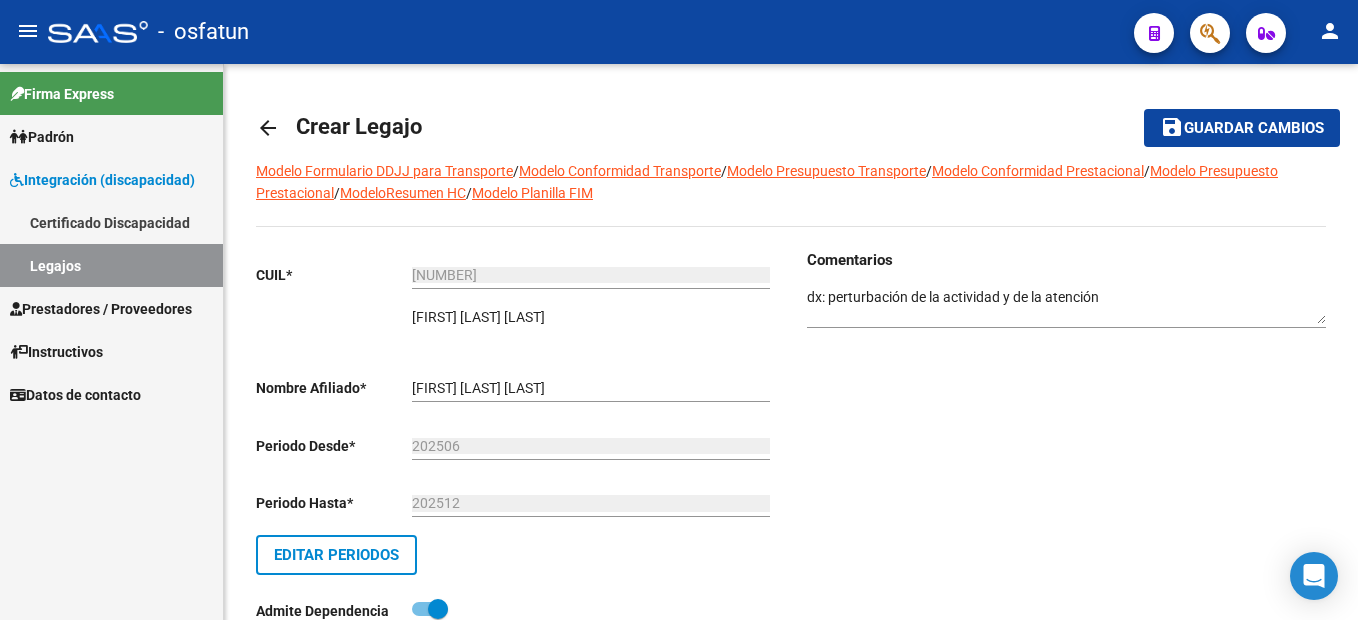 click on "Guardar cambios" 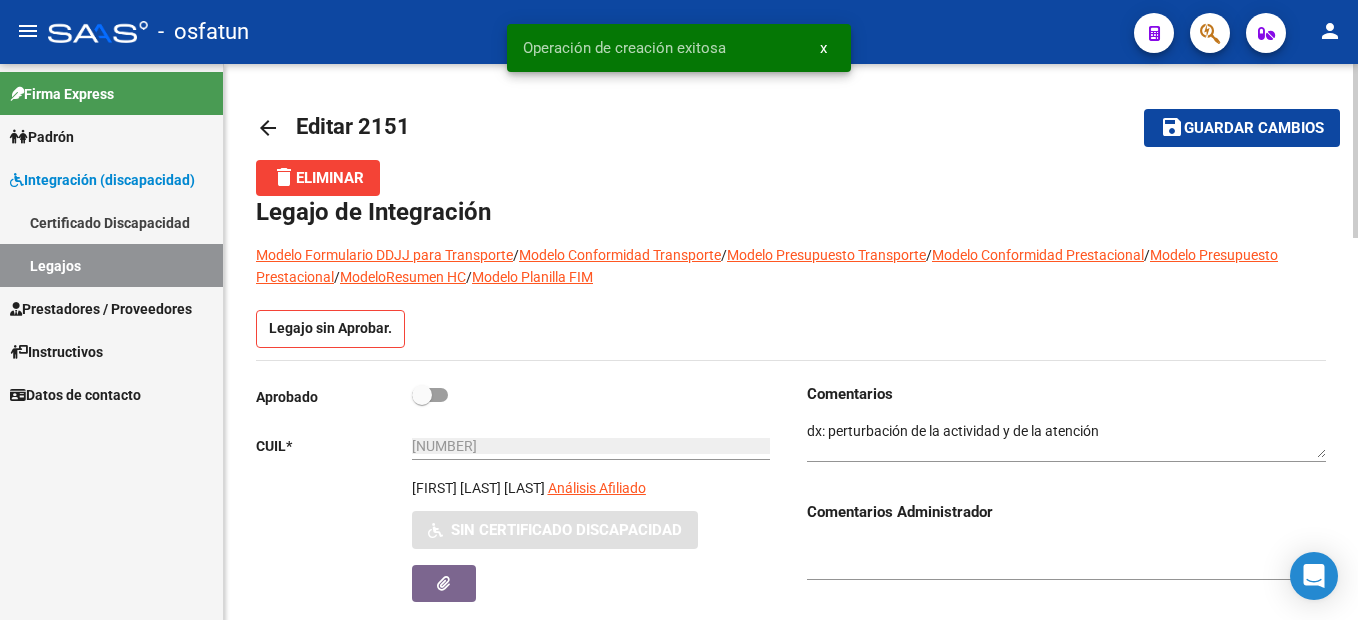 click at bounding box center [430, 395] 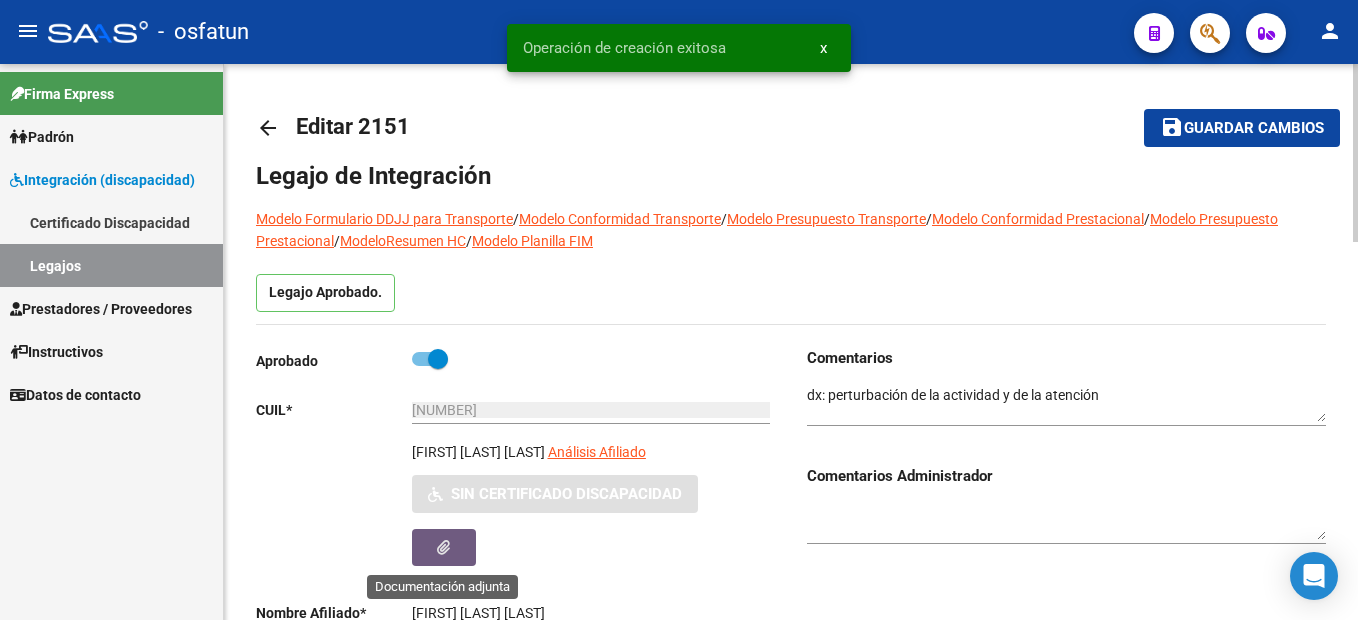 click 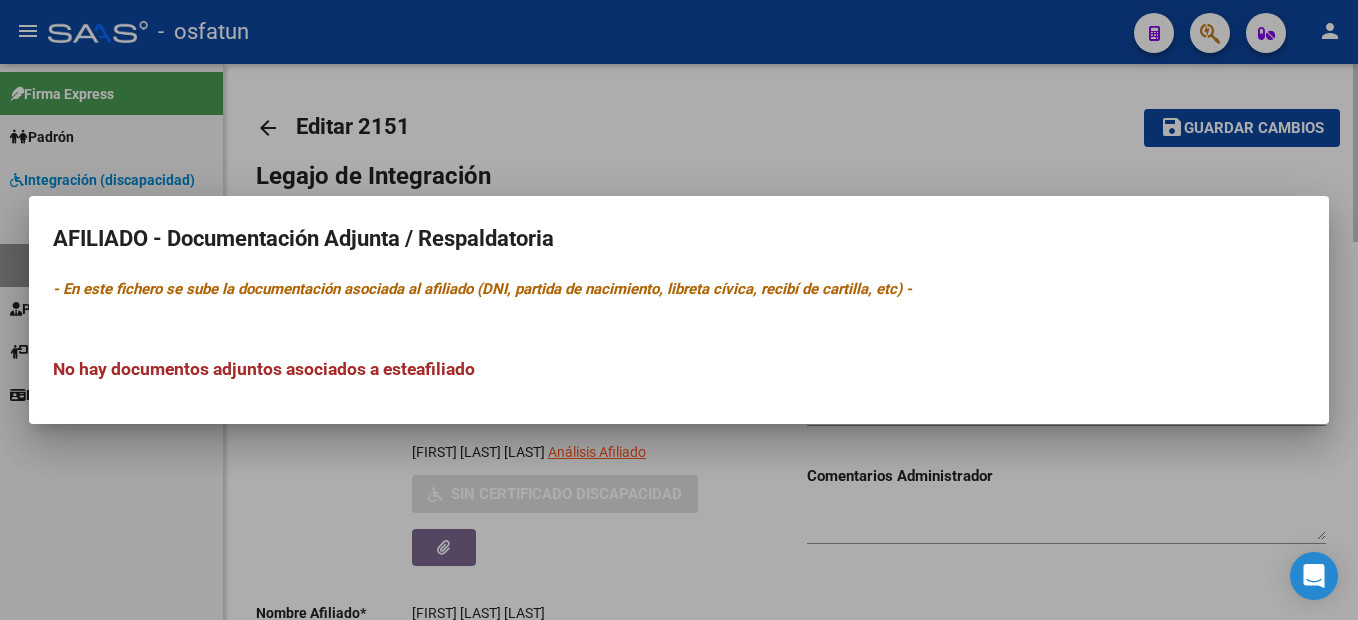 click at bounding box center (679, 310) 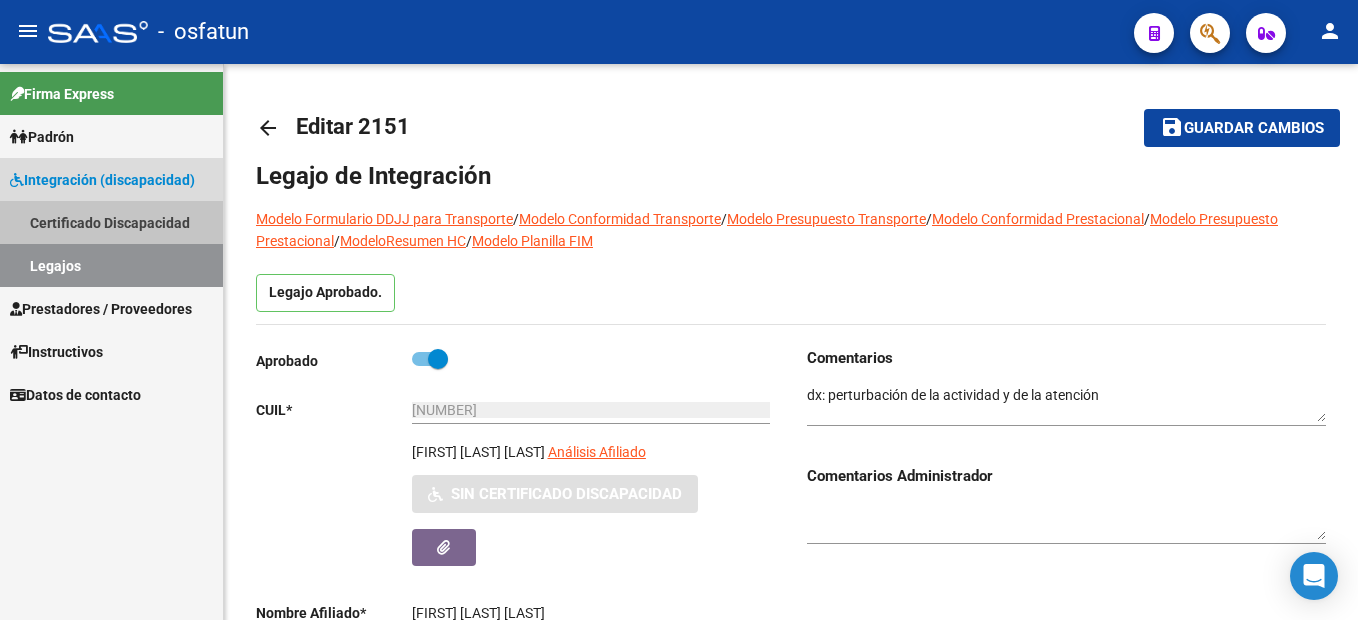 click on "Certificado Discapacidad" at bounding box center [111, 222] 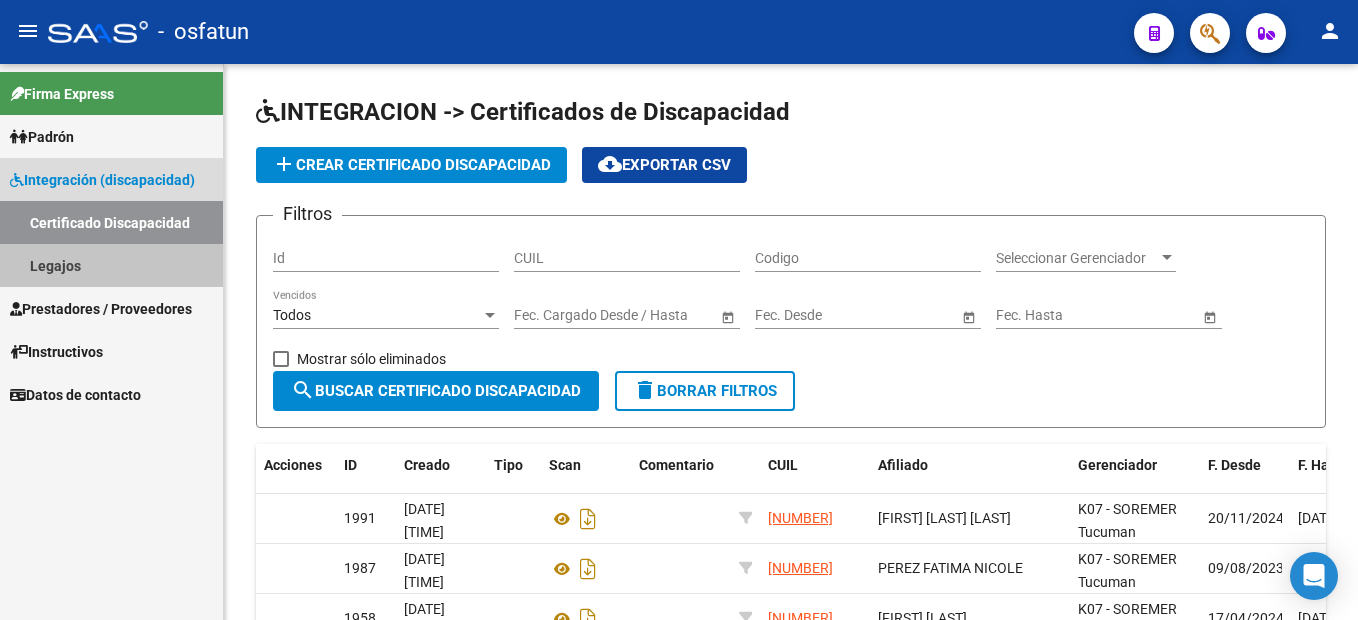 click on "Legajos" at bounding box center [111, 265] 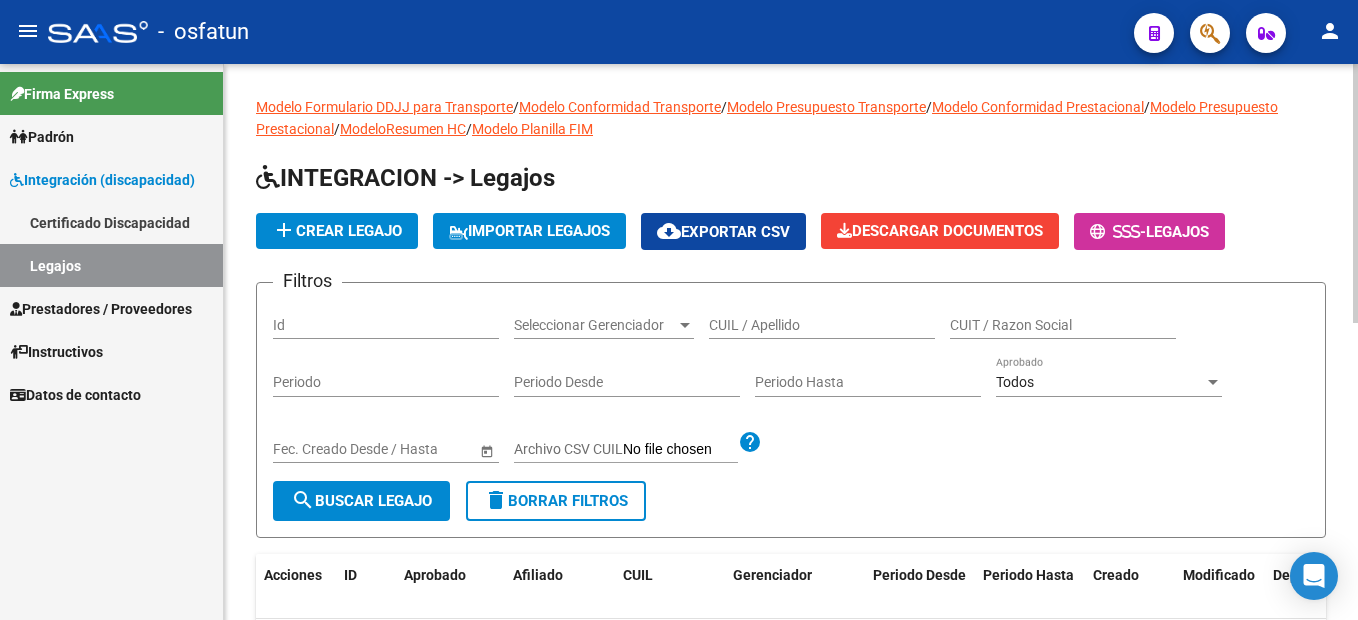 scroll, scrollTop: 120, scrollLeft: 0, axis: vertical 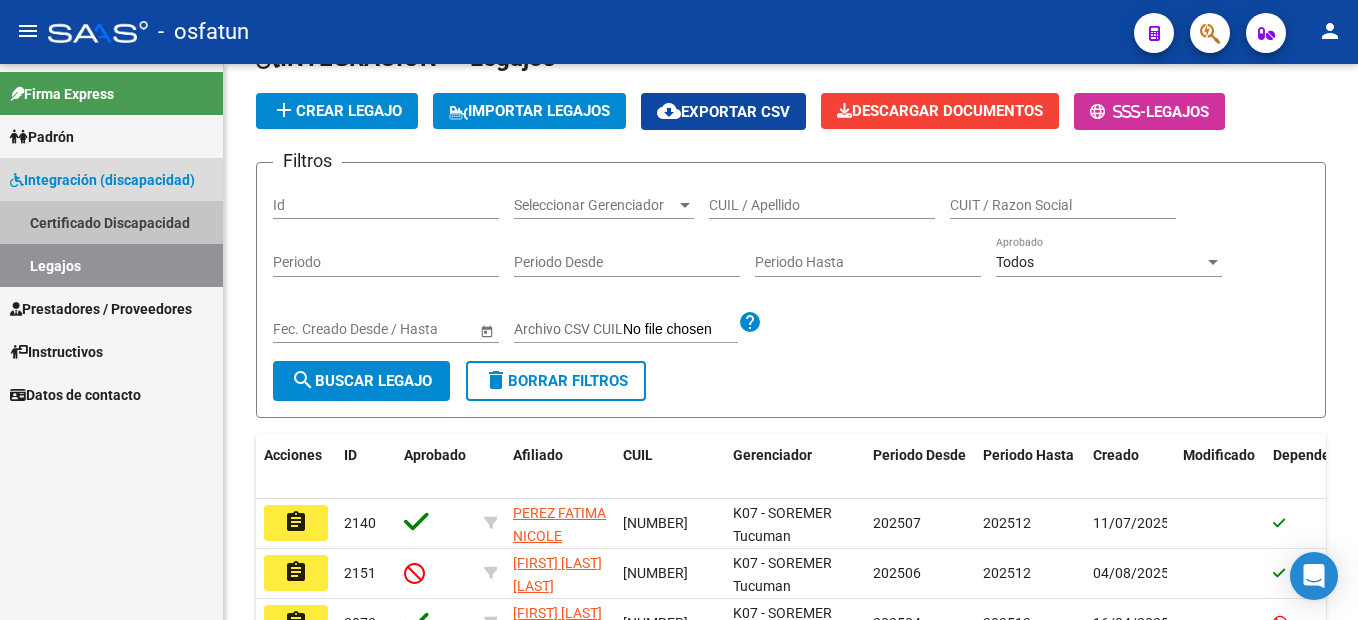 click on "Certificado Discapacidad" at bounding box center [111, 222] 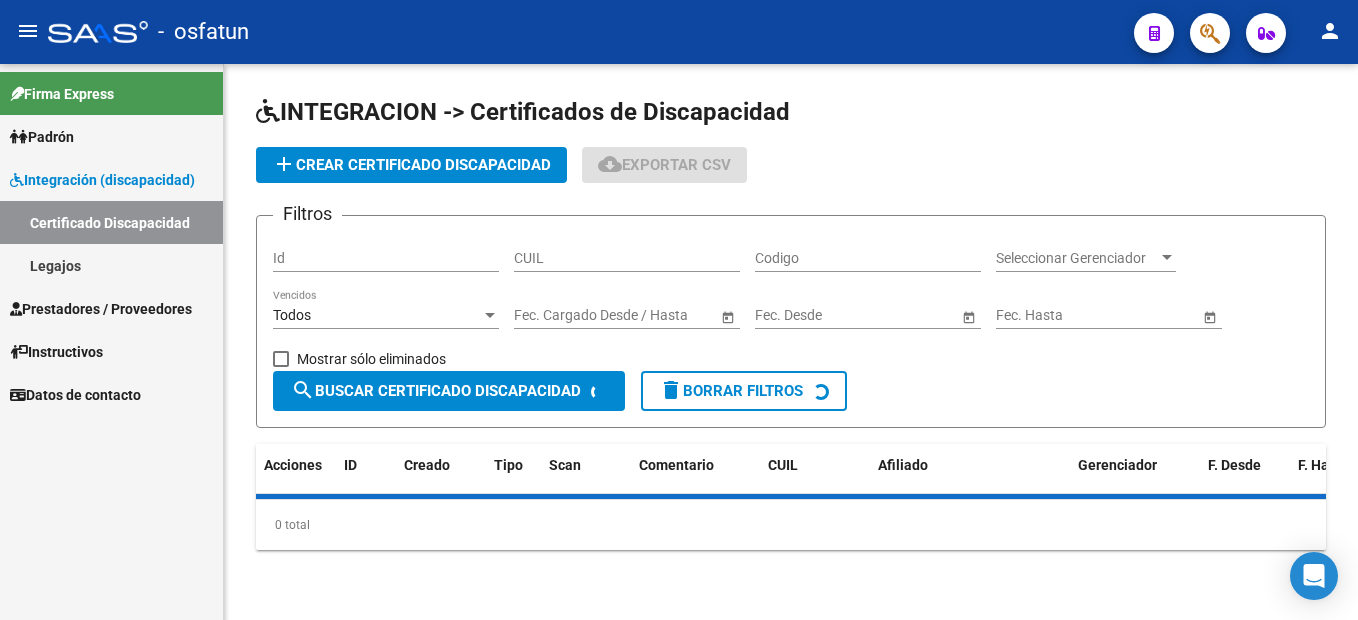 scroll, scrollTop: 0, scrollLeft: 0, axis: both 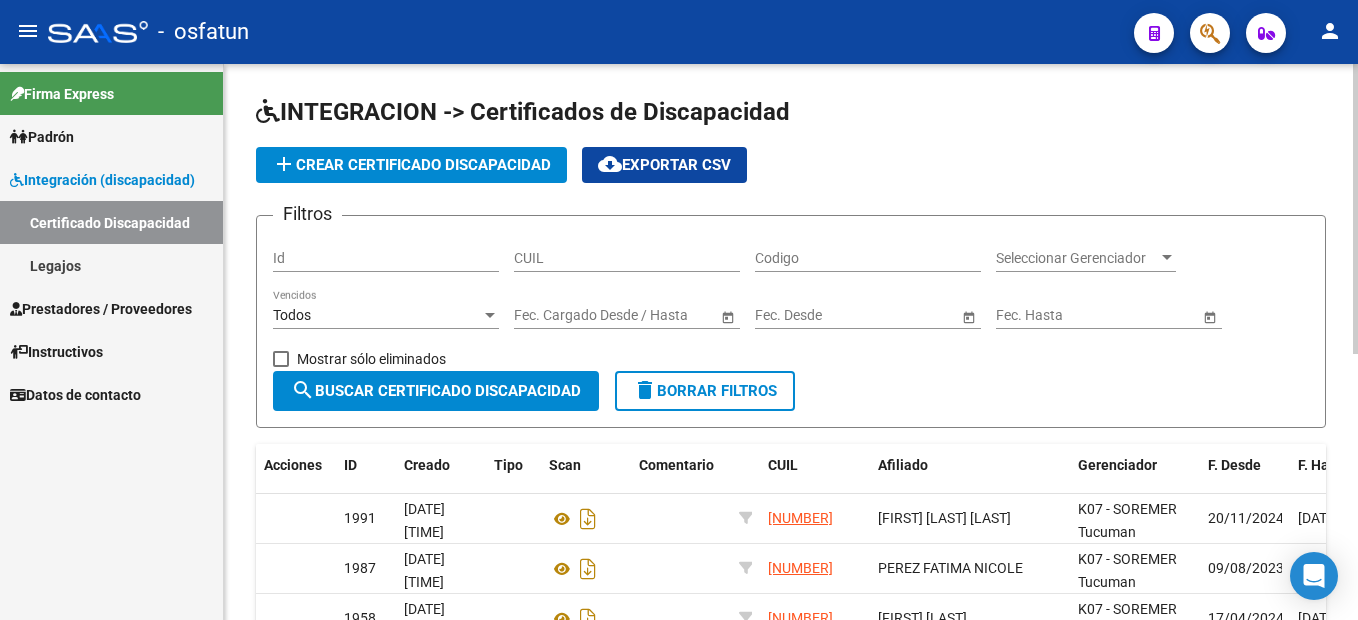 click on "add  Crear Certificado Discapacidad" 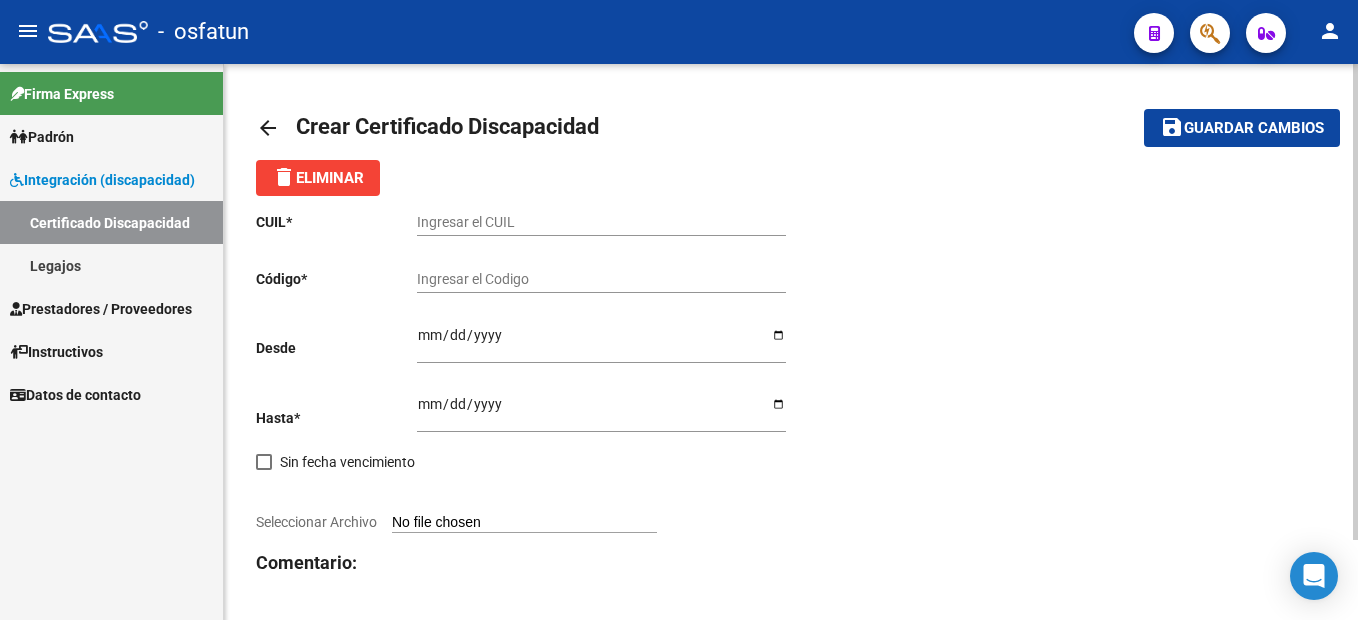 drag, startPoint x: 460, startPoint y: 231, endPoint x: 467, endPoint y: 221, distance: 12.206555 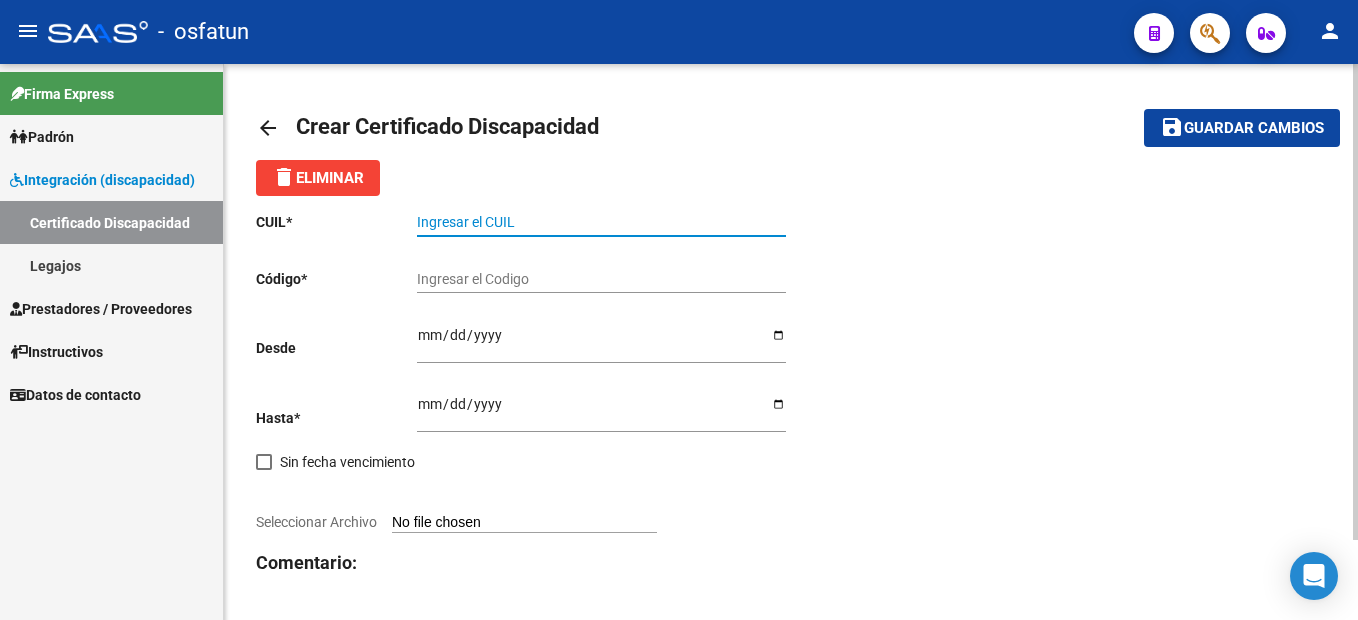 click on "Ingresar el CUIL" at bounding box center [601, 222] 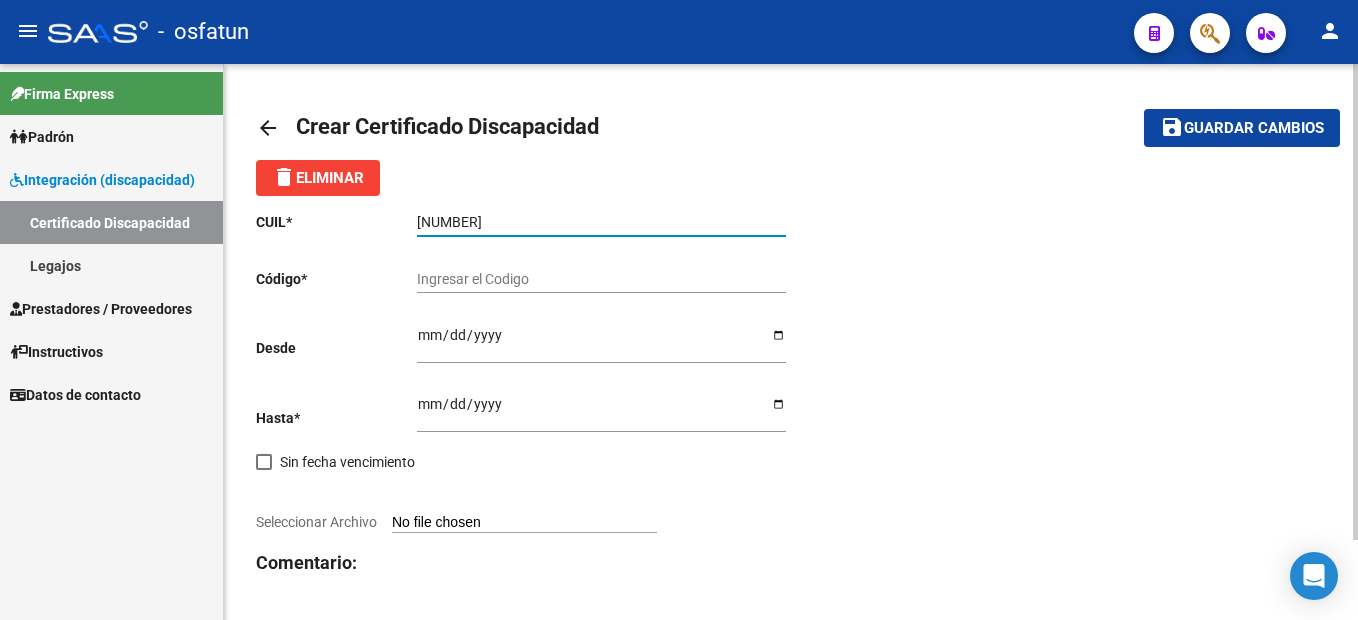 type on "[NUMBER]" 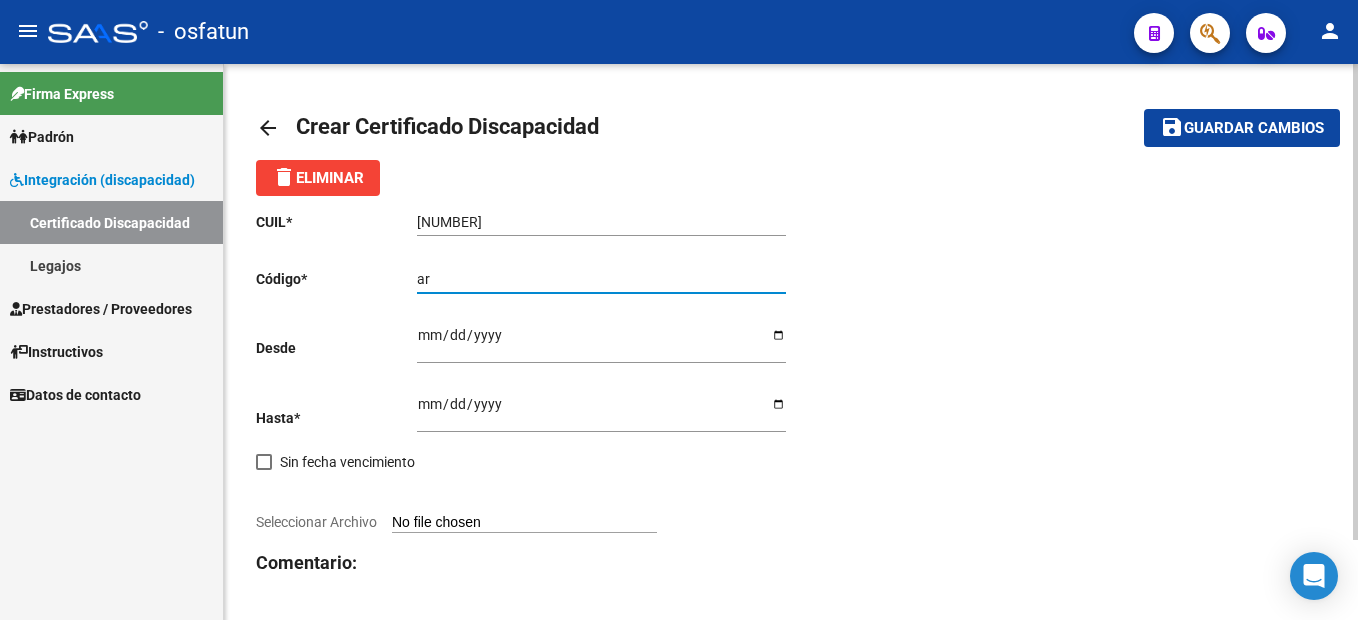 type on "a" 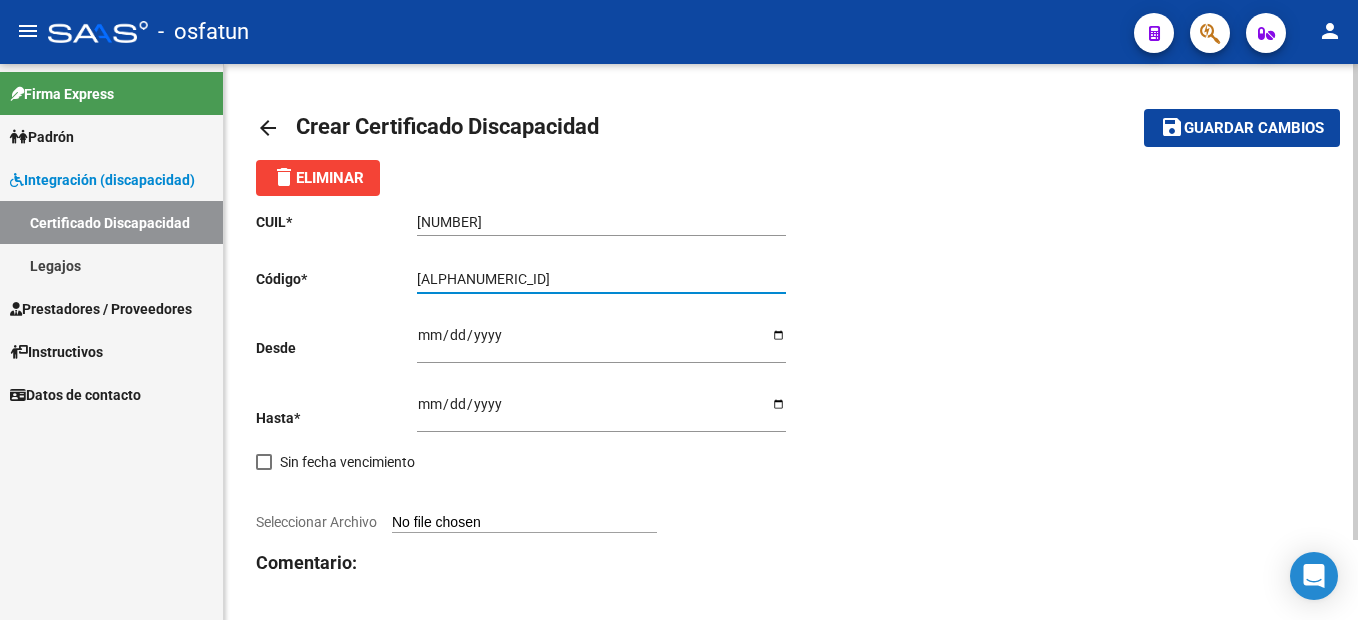 type on "[ALPHANUMERIC_ID]" 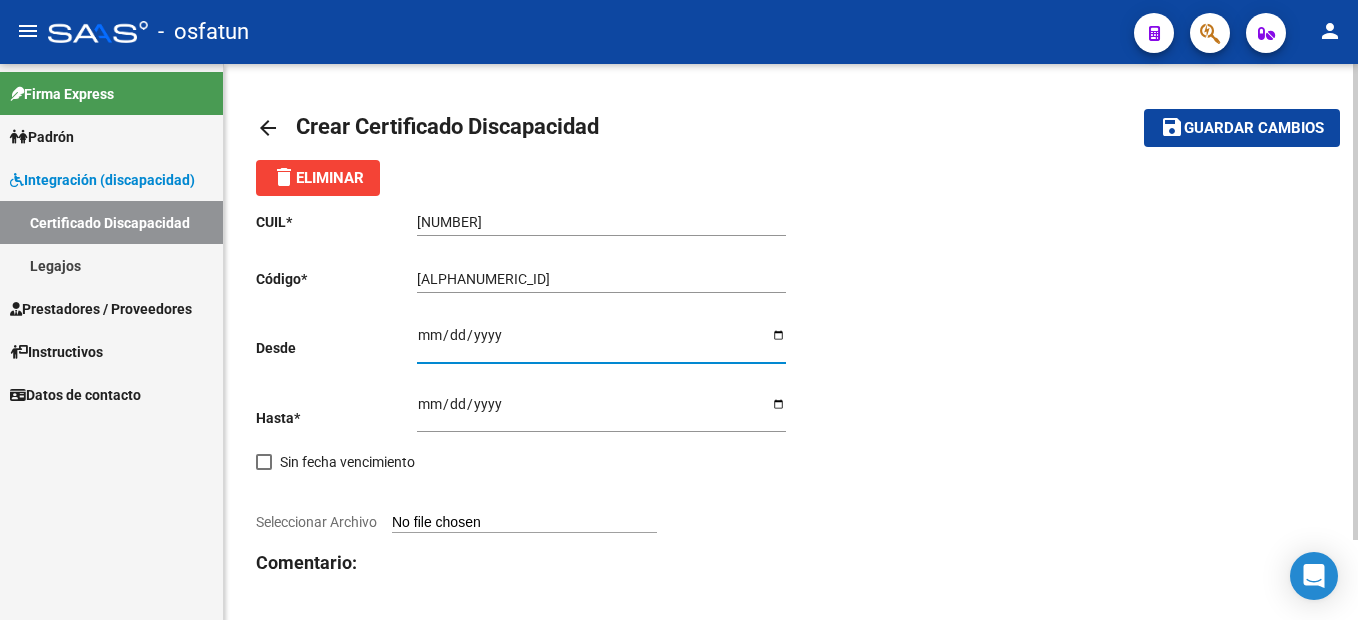 type on "[DATE]" 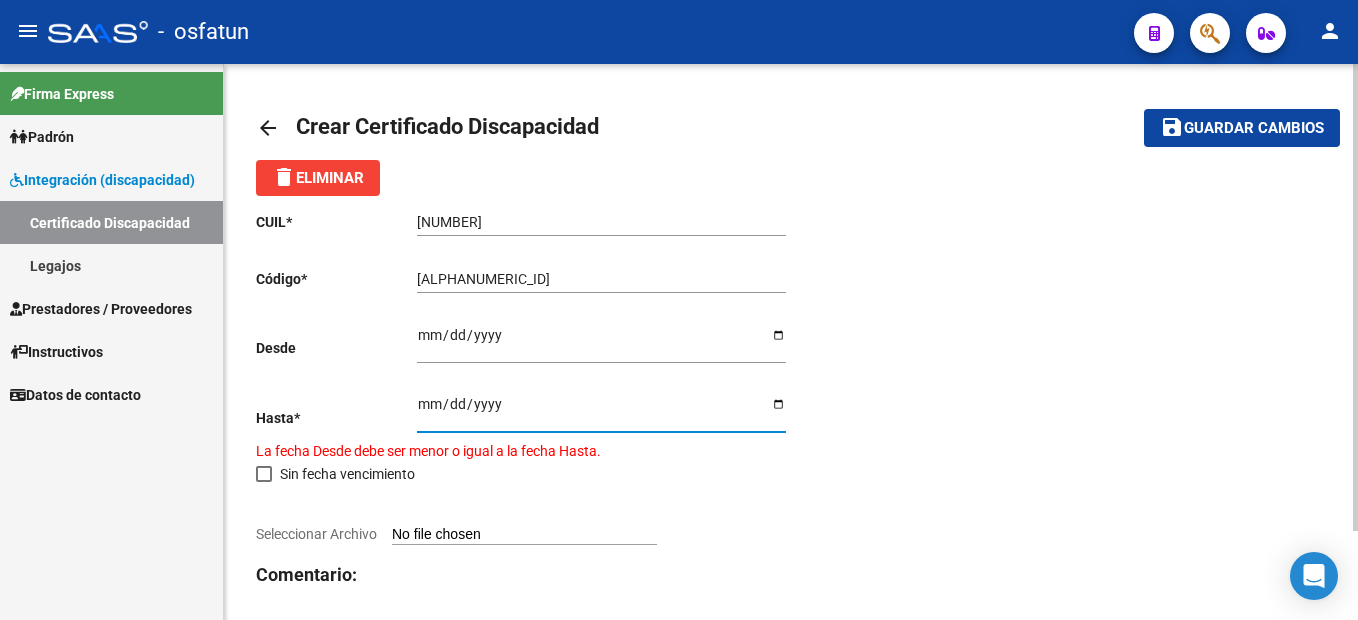 type on "[DATE]" 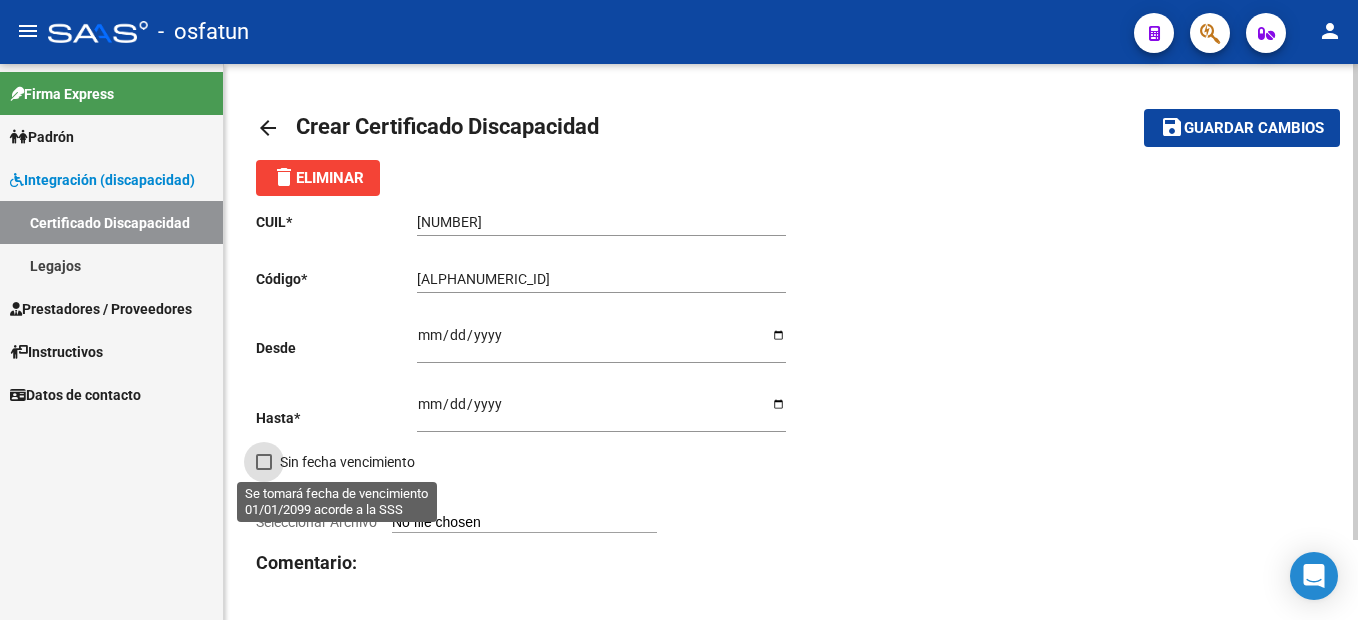 click on "CUIL  *   [NUMBER] Ingresar el CUIL  Código  *   [ALPHANUMERIC_ID] Ingresar el Codigo  Desde    [DATE] Ingresar fec. Desde  Hasta  *   [DATE] Ingresar fec. Hasta     Sin fecha vencimiento        Seleccionar Archivo Comentario:" 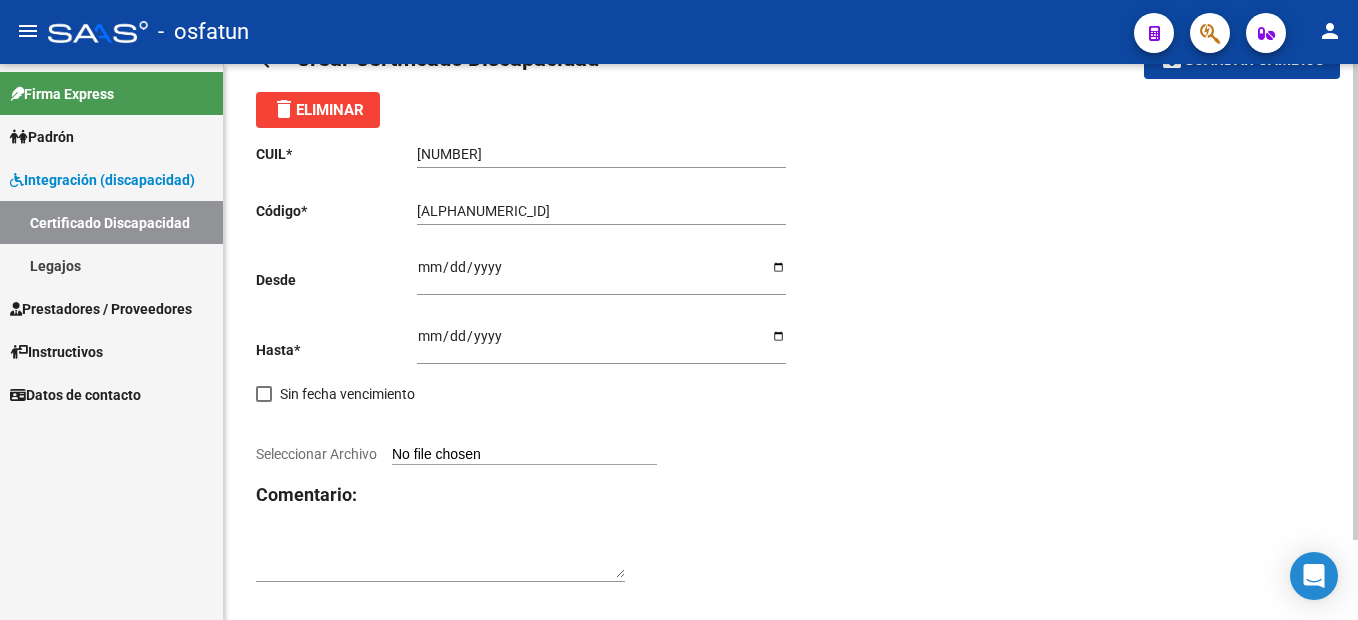 scroll, scrollTop: 94, scrollLeft: 0, axis: vertical 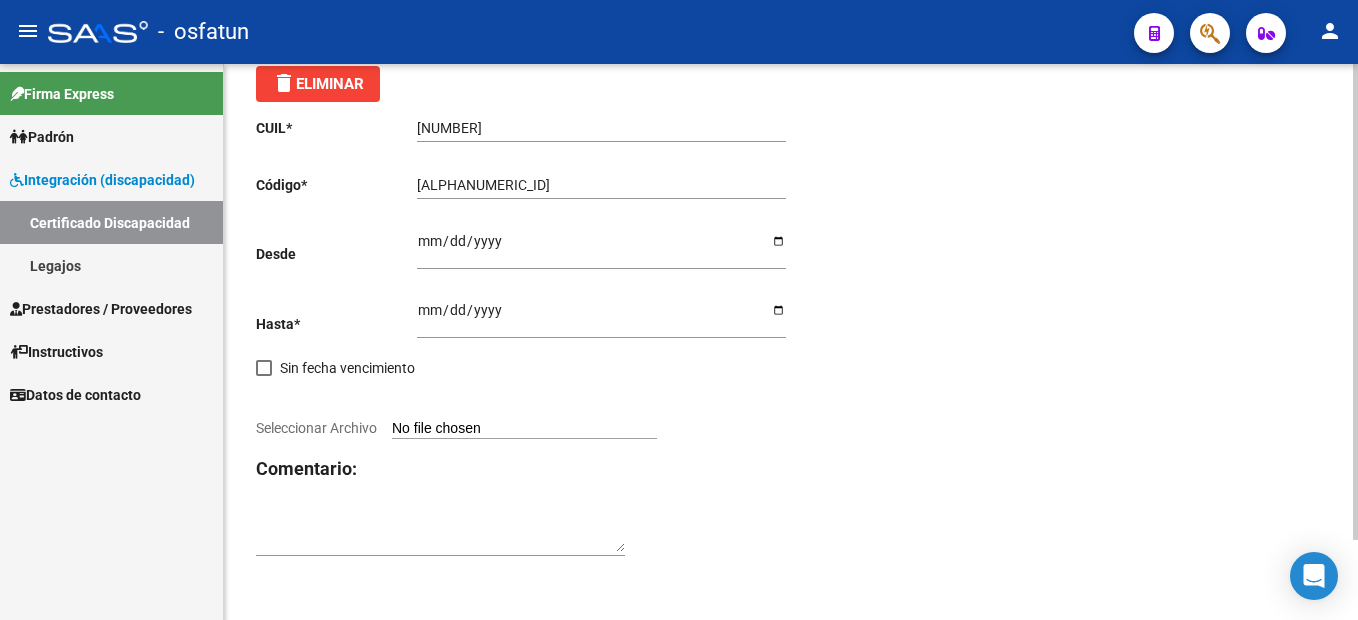 click on "Seleccionar Archivo" at bounding box center [524, 429] 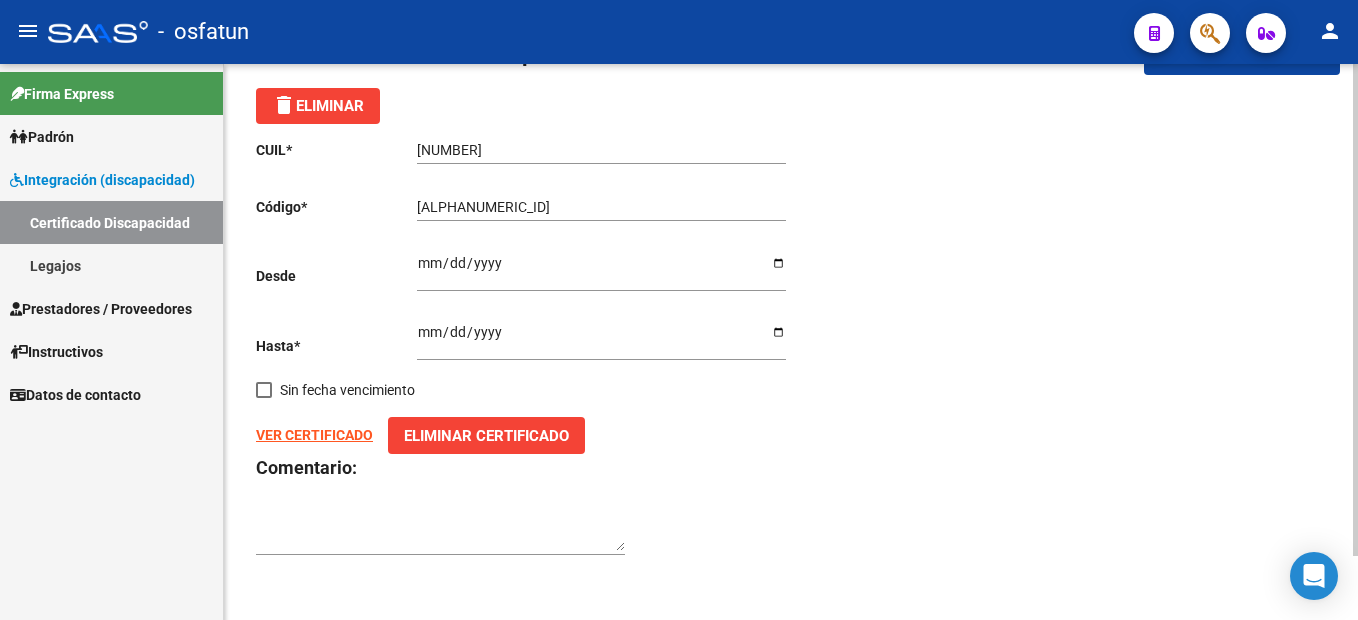 scroll, scrollTop: 0, scrollLeft: 0, axis: both 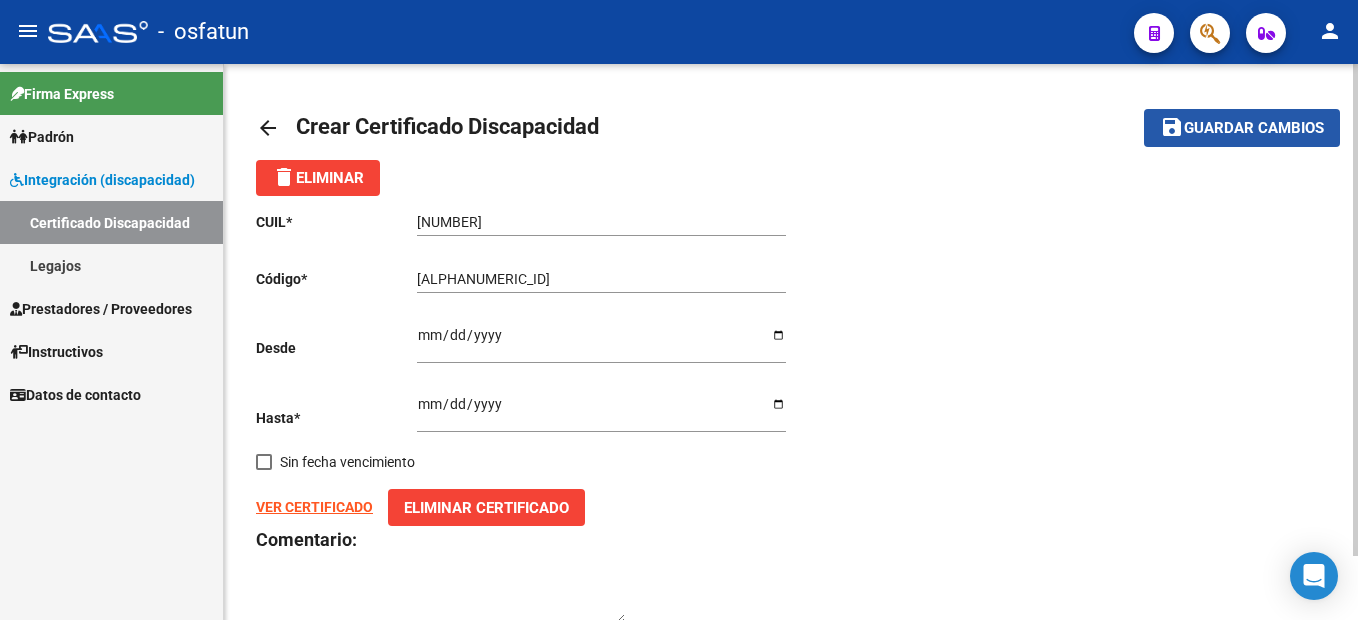 click on "Guardar cambios" 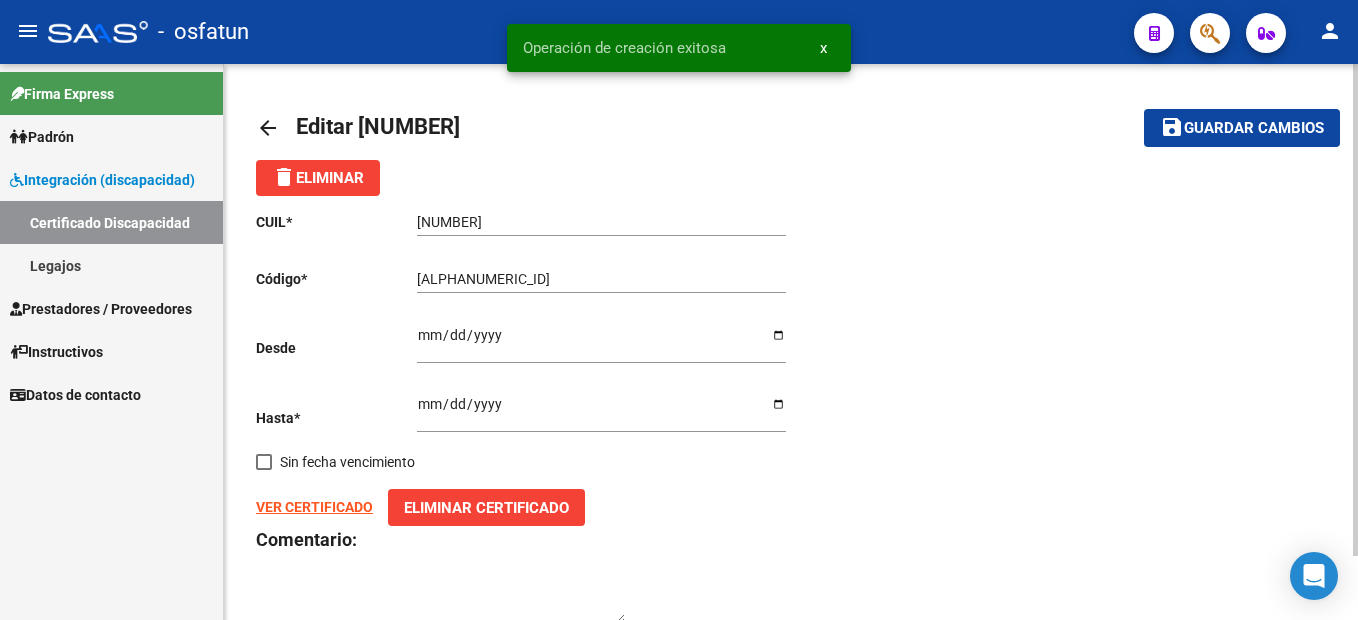 drag, startPoint x: 114, startPoint y: 264, endPoint x: 129, endPoint y: 280, distance: 21.931713 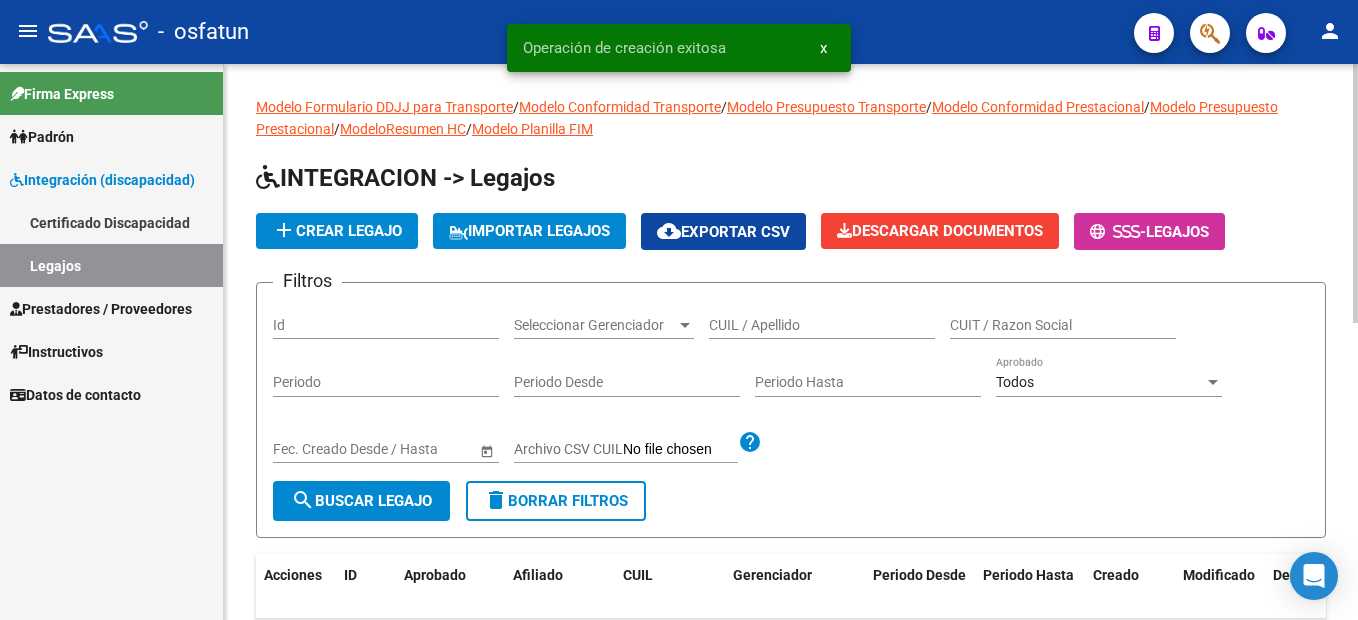 scroll, scrollTop: 300, scrollLeft: 0, axis: vertical 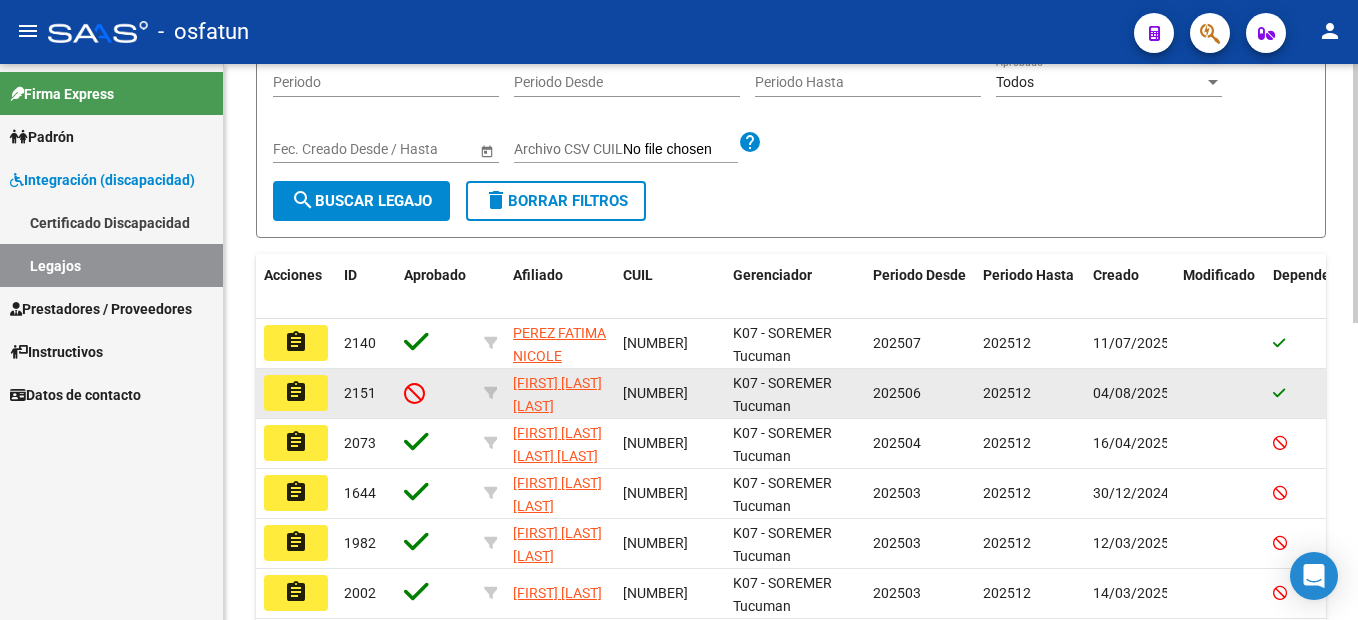 click on "assignment" 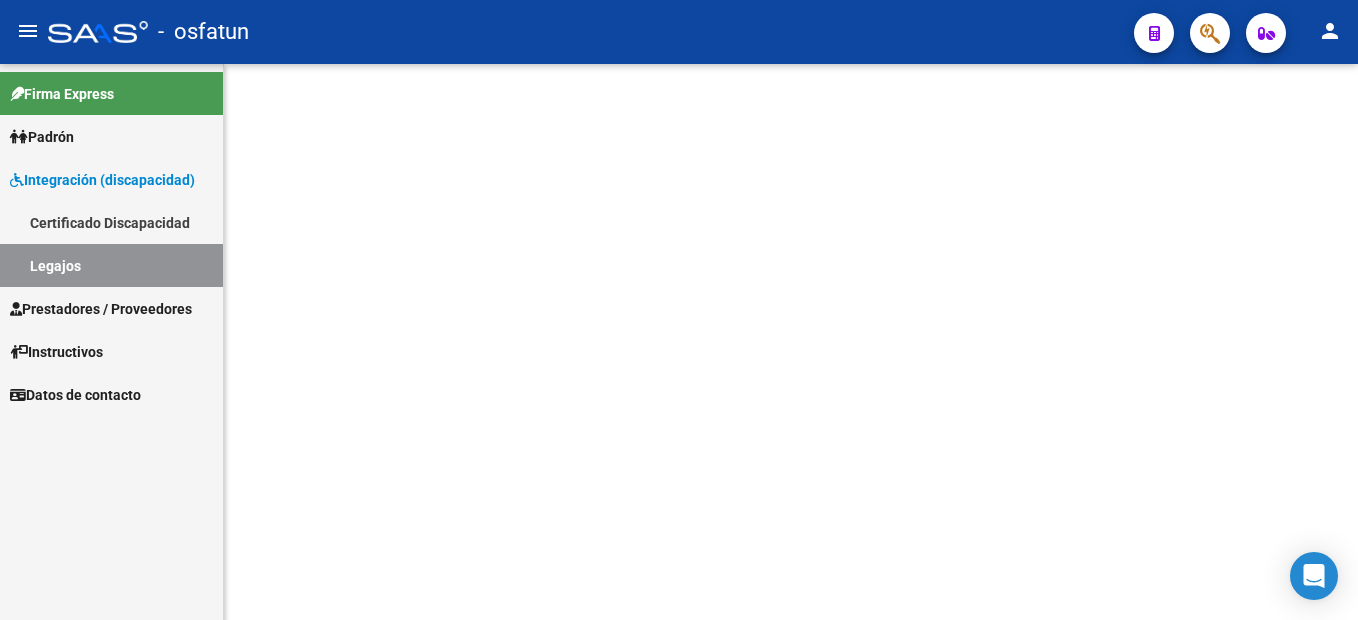 scroll, scrollTop: 0, scrollLeft: 0, axis: both 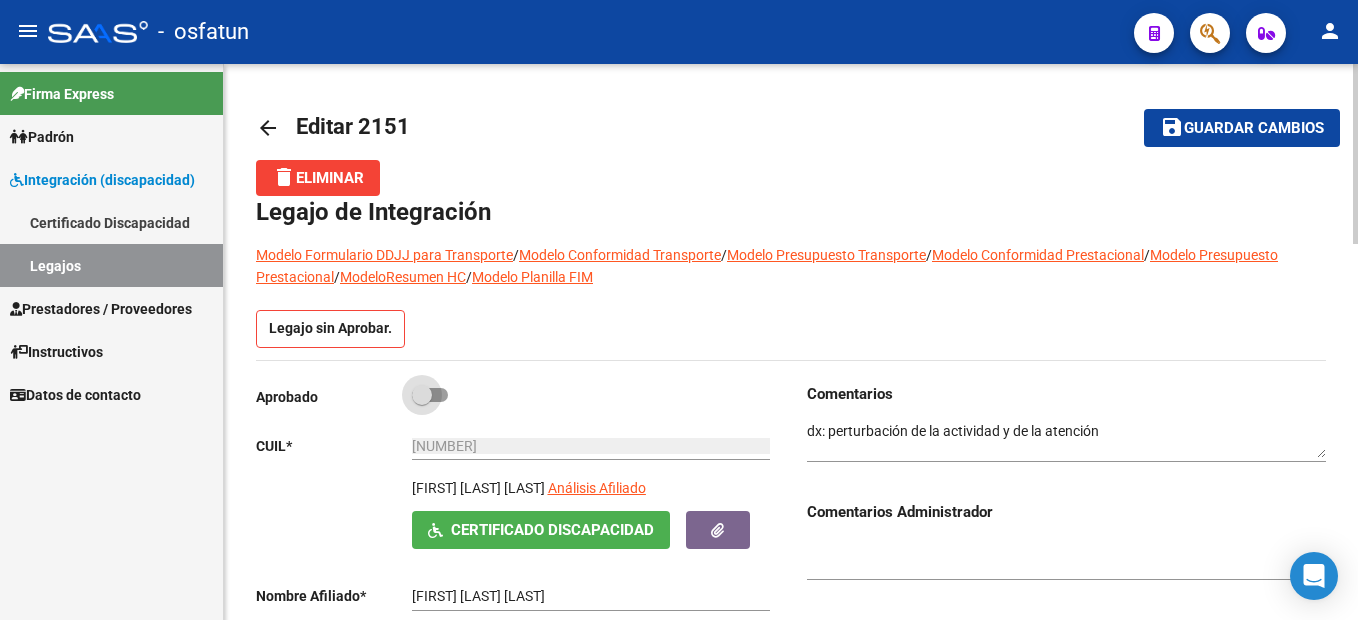 click at bounding box center [430, 395] 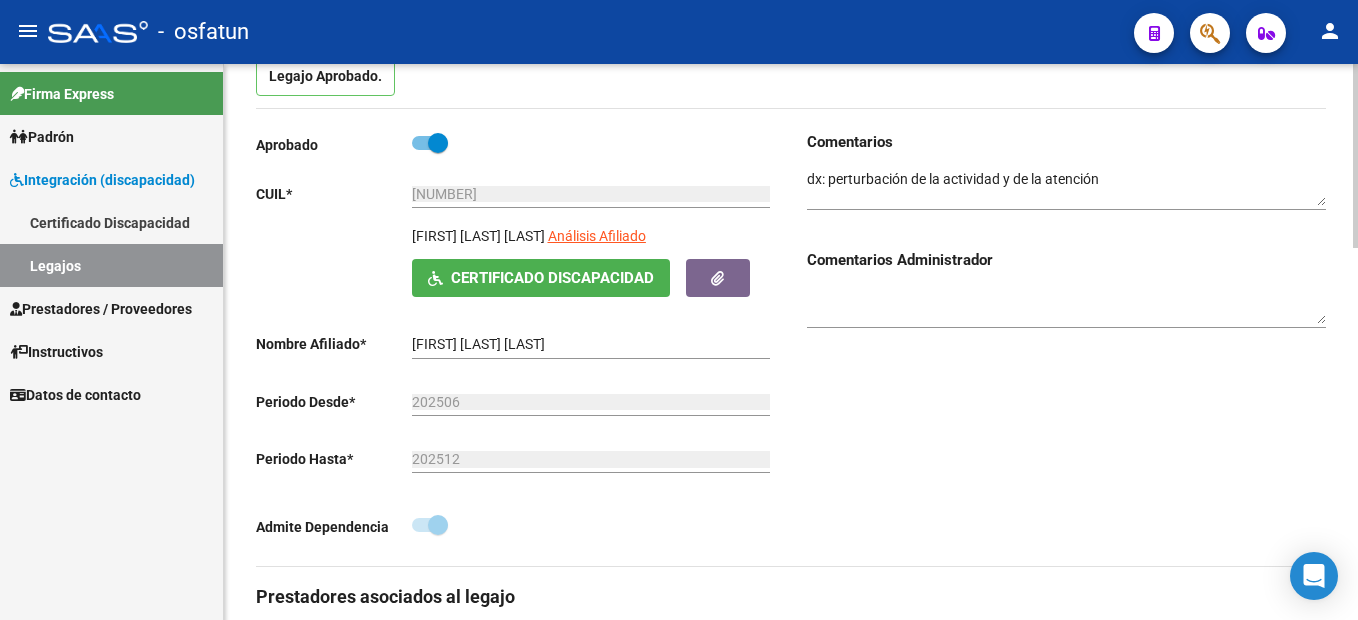scroll, scrollTop: 200, scrollLeft: 0, axis: vertical 